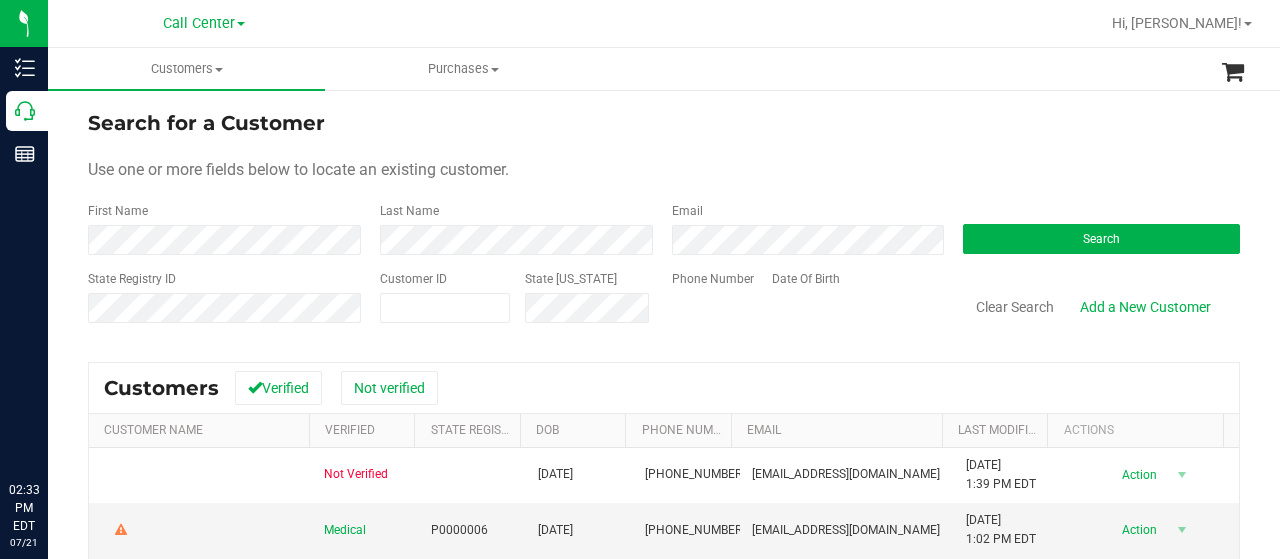 scroll, scrollTop: 0, scrollLeft: 0, axis: both 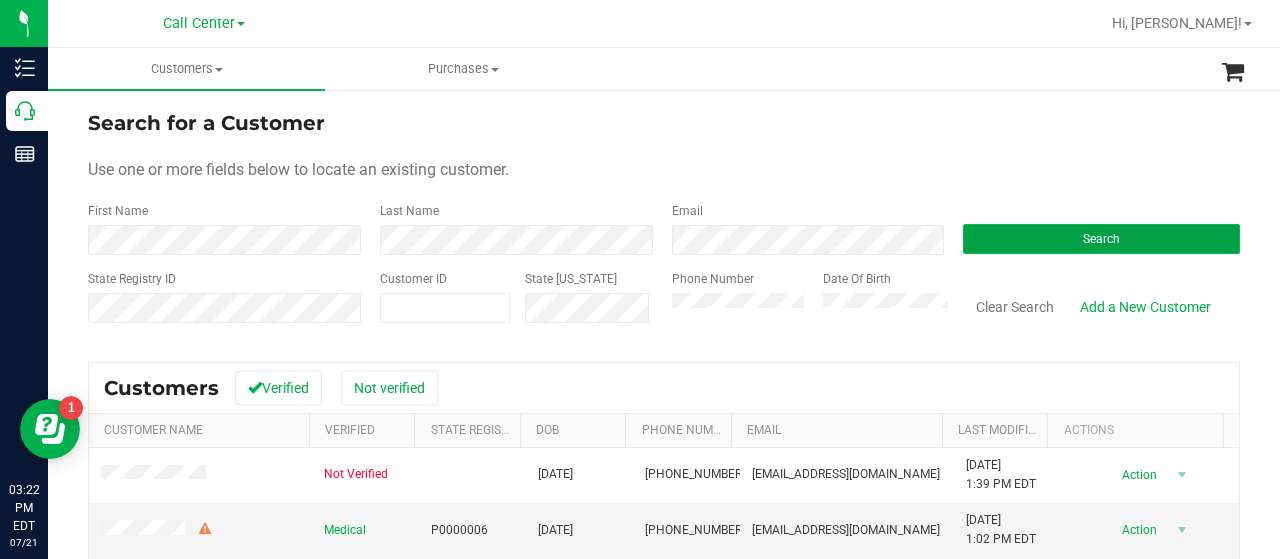 click on "Search" at bounding box center [1101, 239] 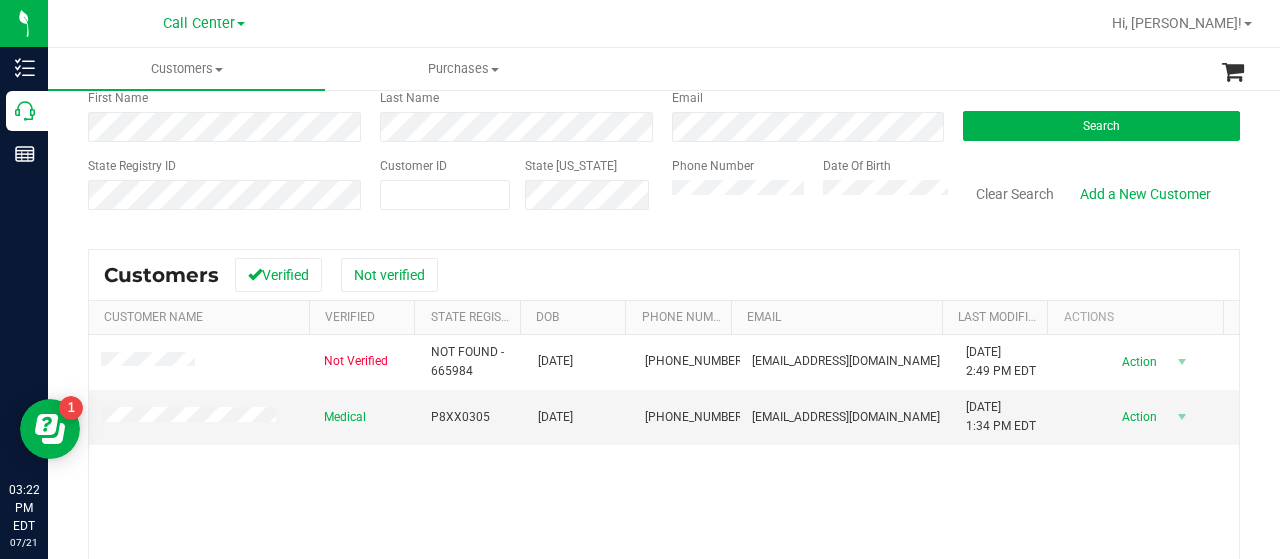 scroll, scrollTop: 200, scrollLeft: 0, axis: vertical 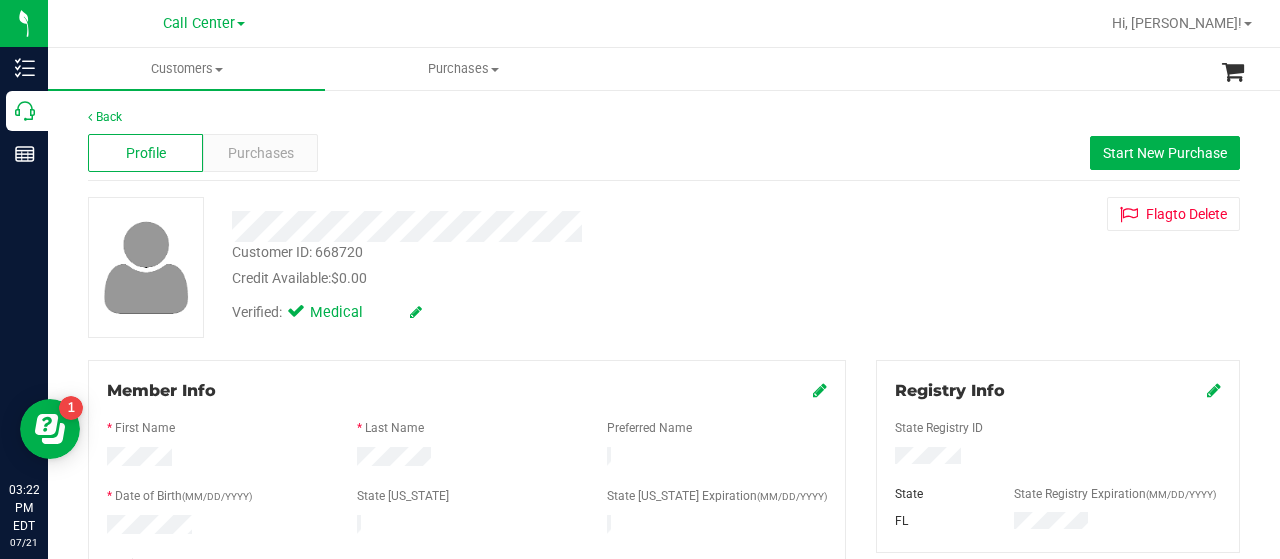 click on "Customer ID: 668720" at bounding box center [297, 252] 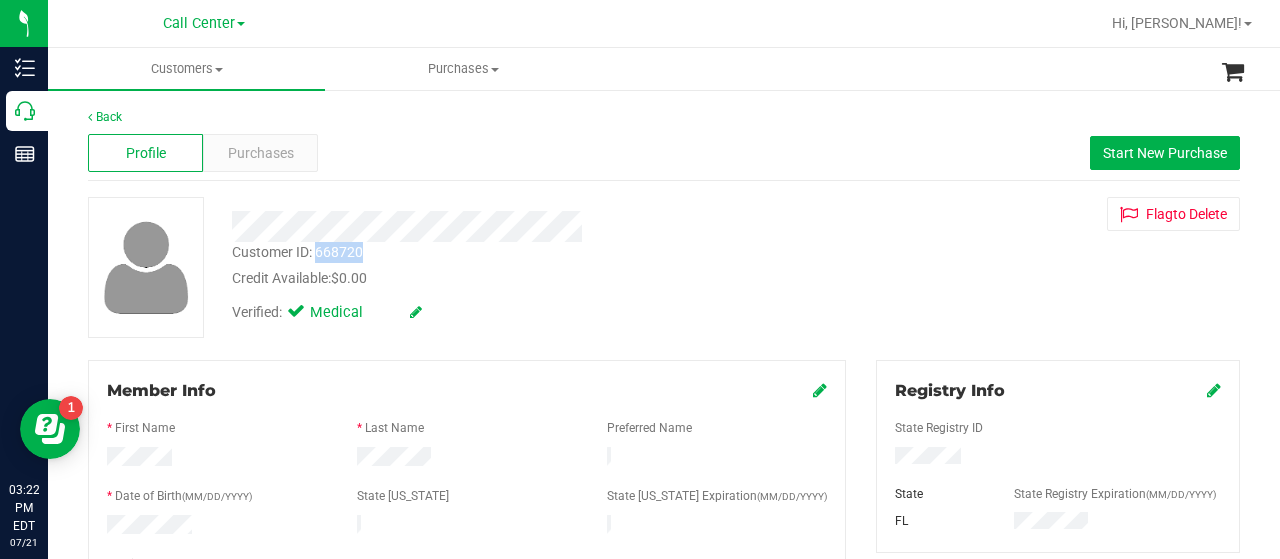click on "Customer ID: 668720" at bounding box center (297, 252) 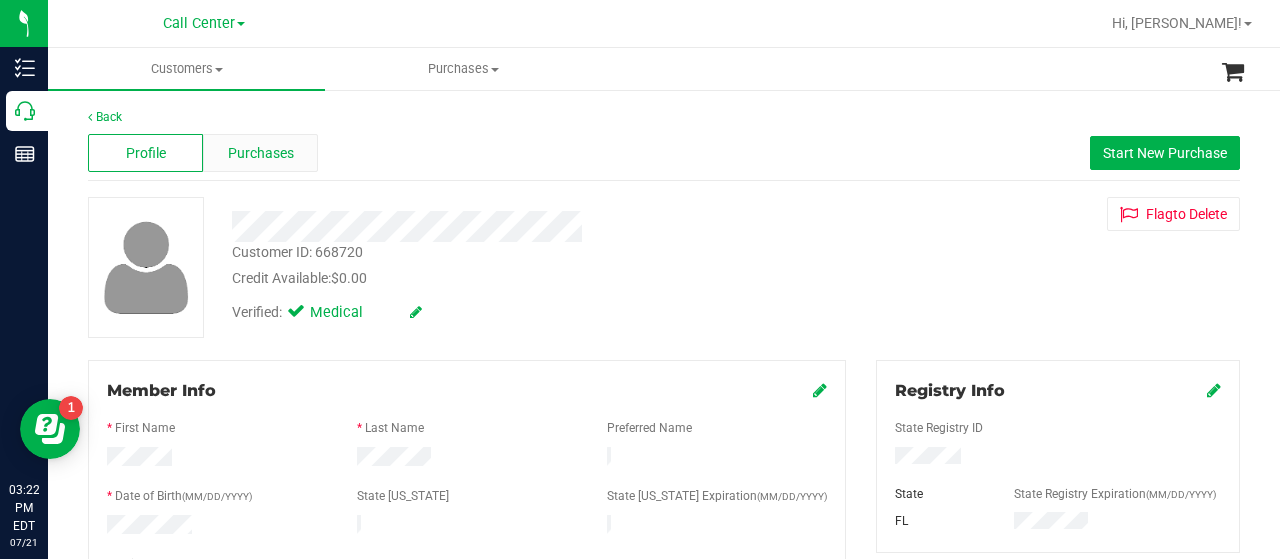 click on "Purchases" at bounding box center (261, 153) 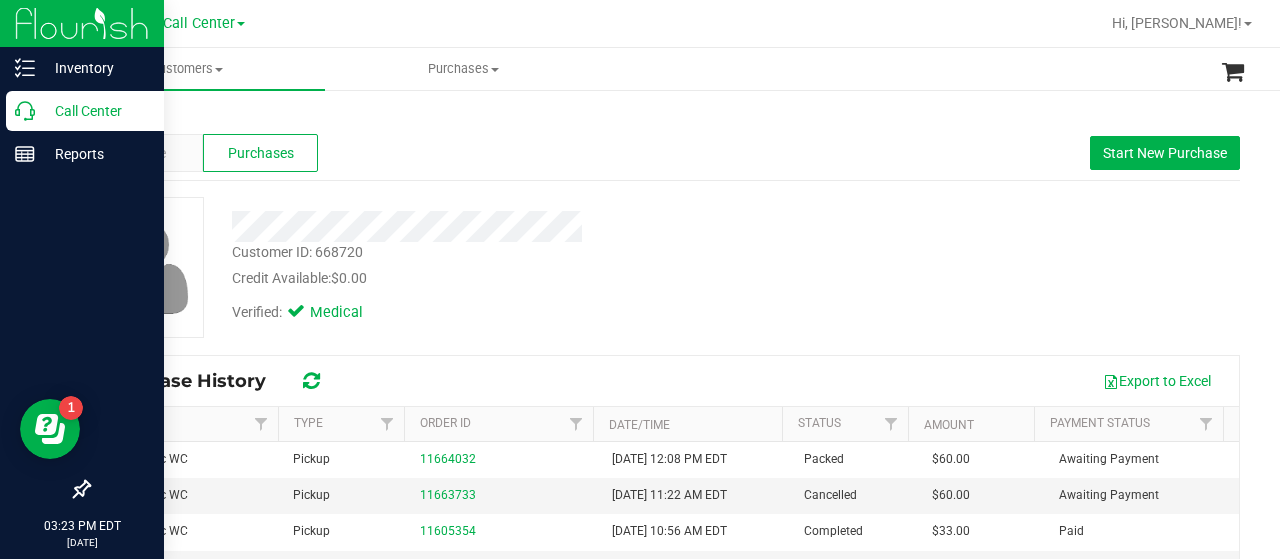 click 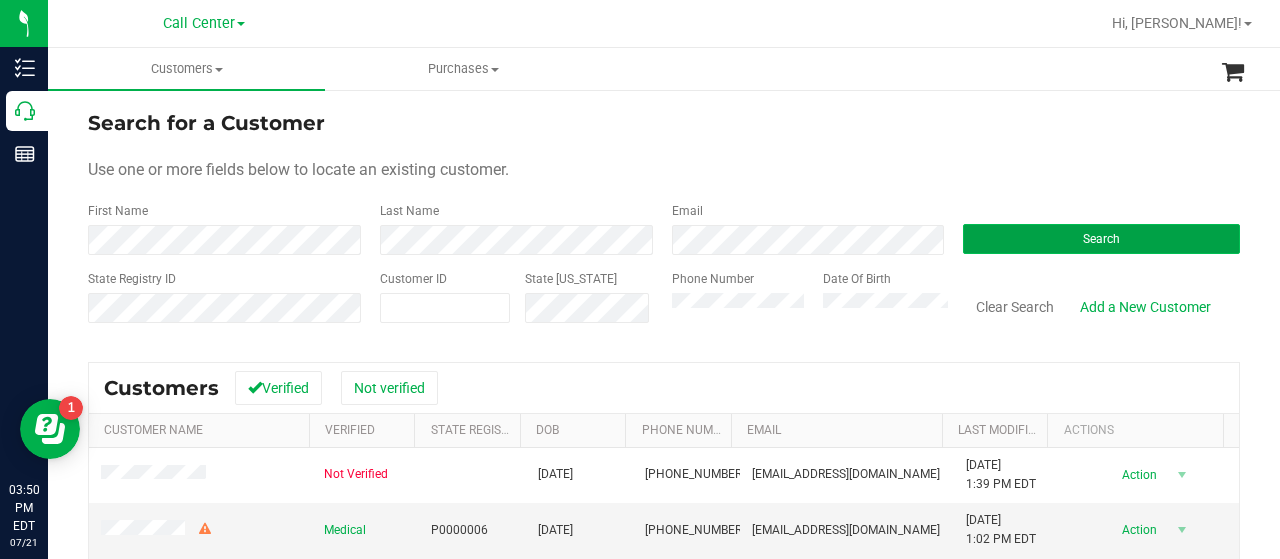 click on "Search" at bounding box center [1101, 239] 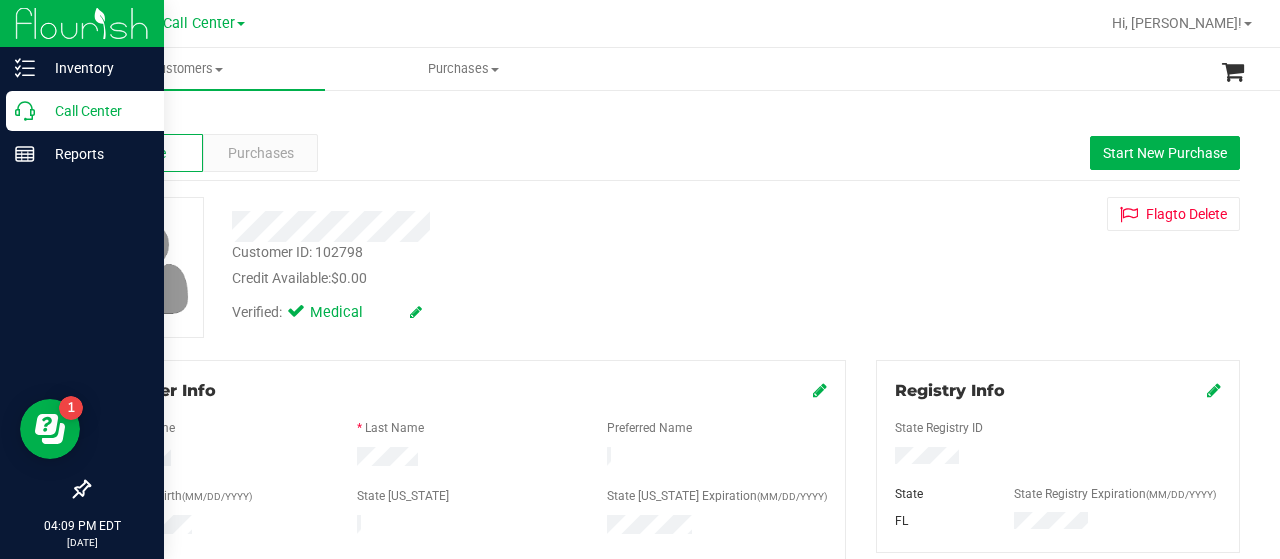 click 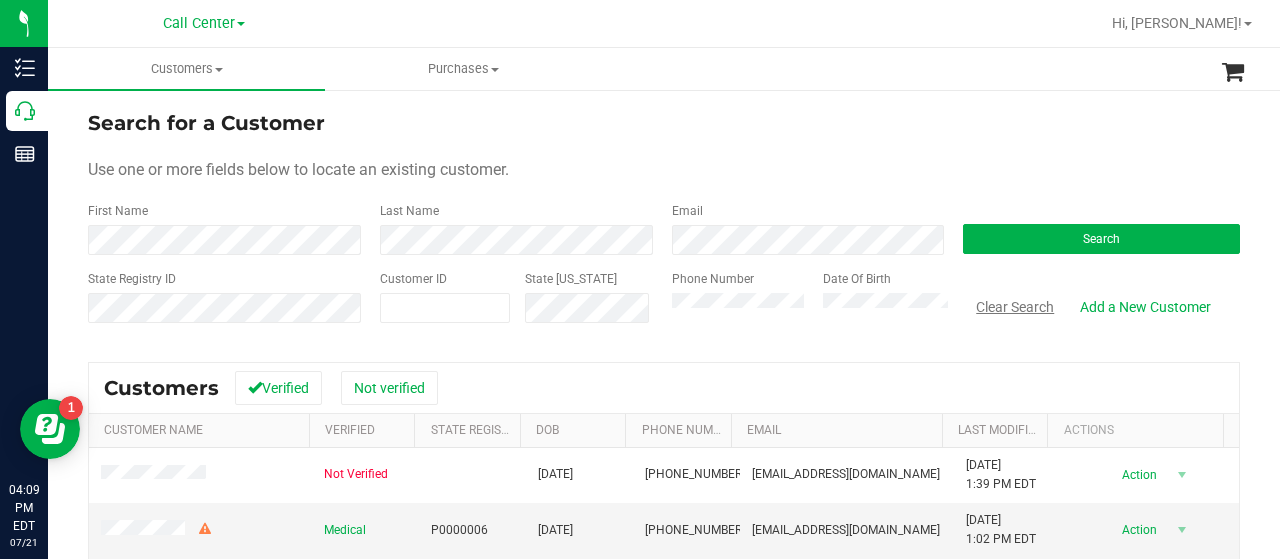 click on "Clear Search" at bounding box center [1015, 307] 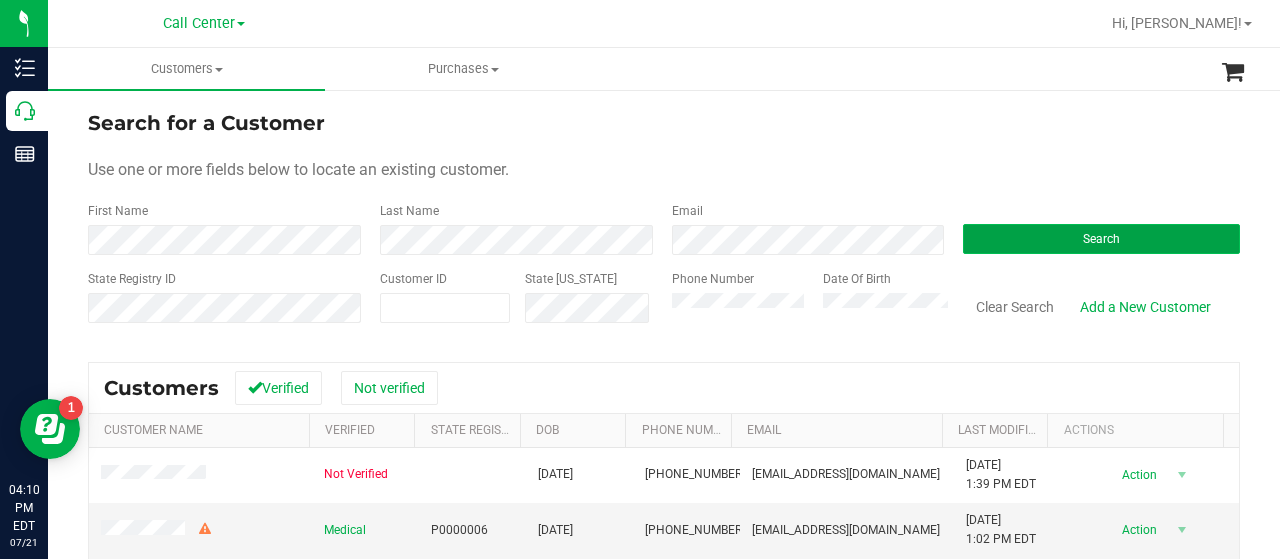 click on "Search" at bounding box center (1101, 239) 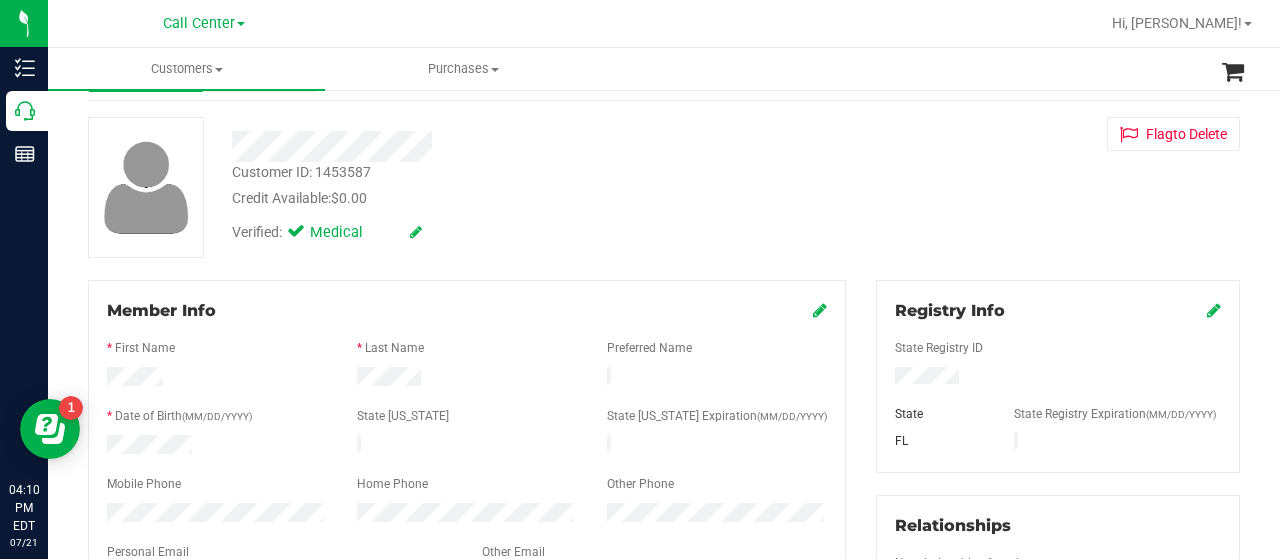 scroll, scrollTop: 0, scrollLeft: 0, axis: both 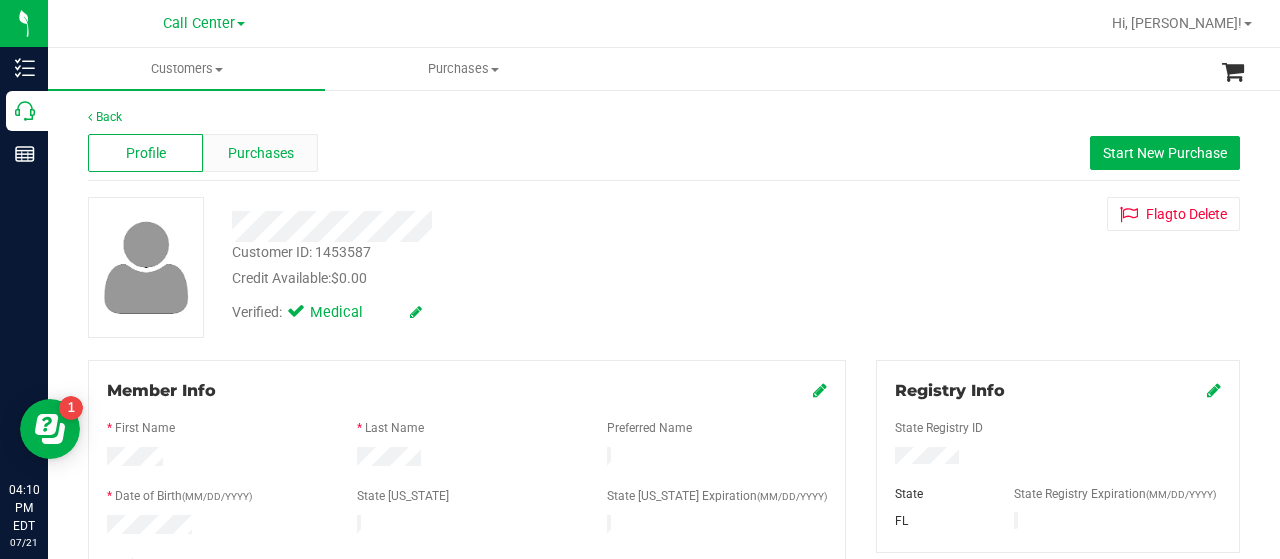 click on "Purchases" at bounding box center (260, 153) 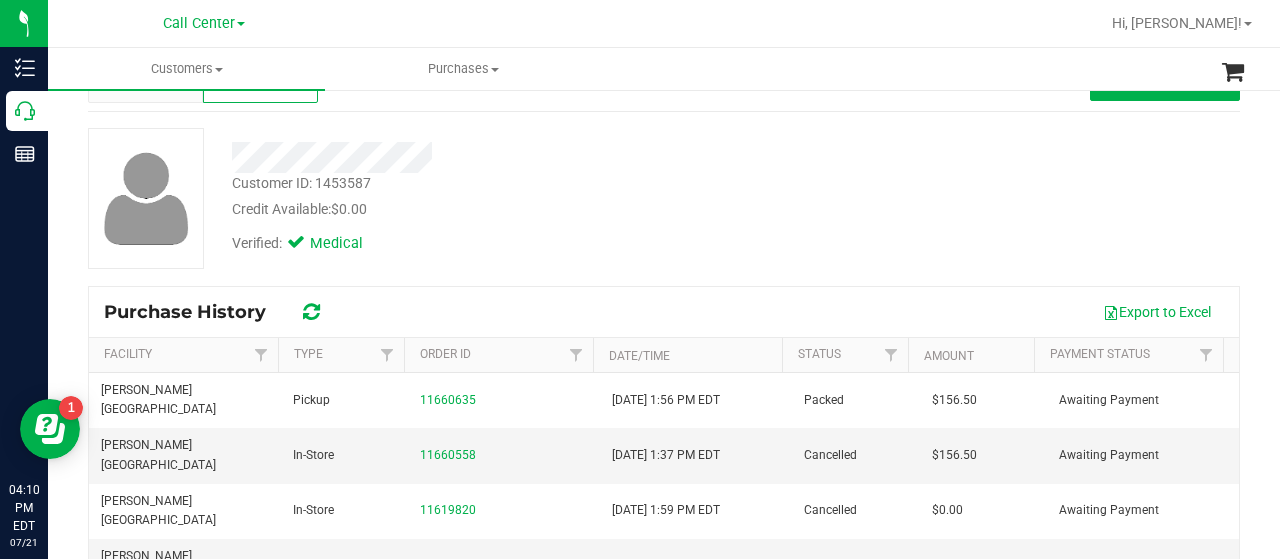 scroll, scrollTop: 100, scrollLeft: 0, axis: vertical 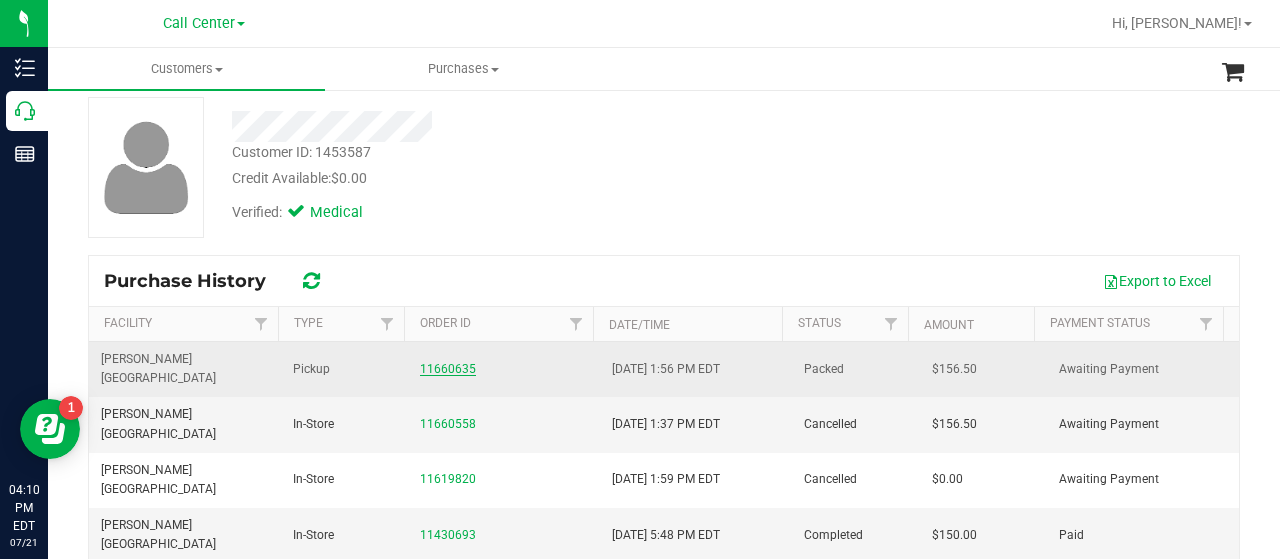 click on "11660635" at bounding box center (448, 369) 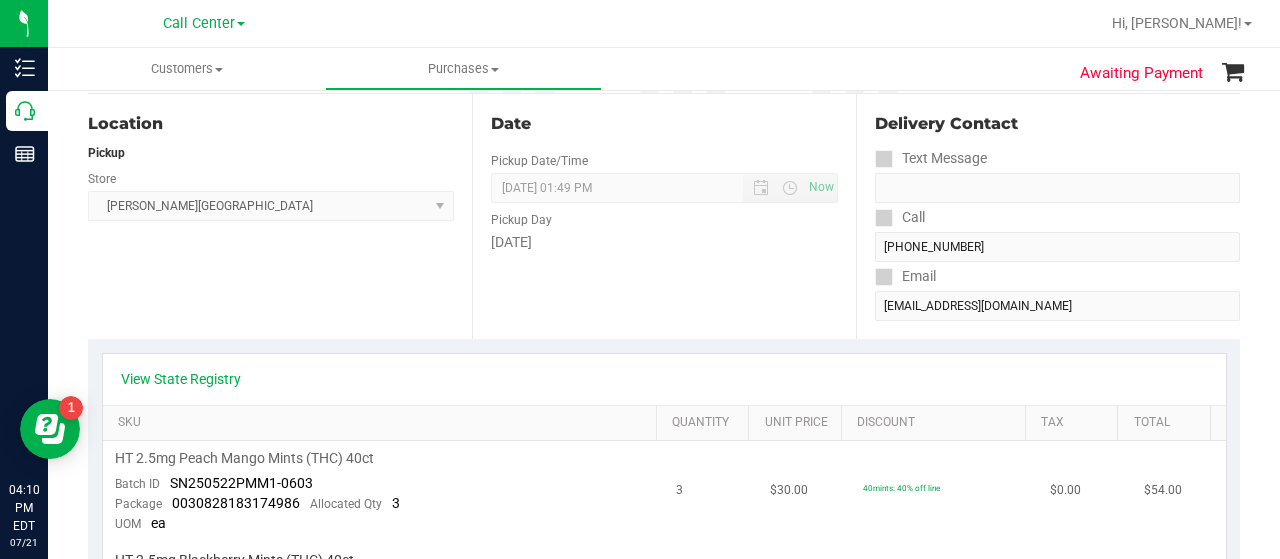 scroll, scrollTop: 0, scrollLeft: 0, axis: both 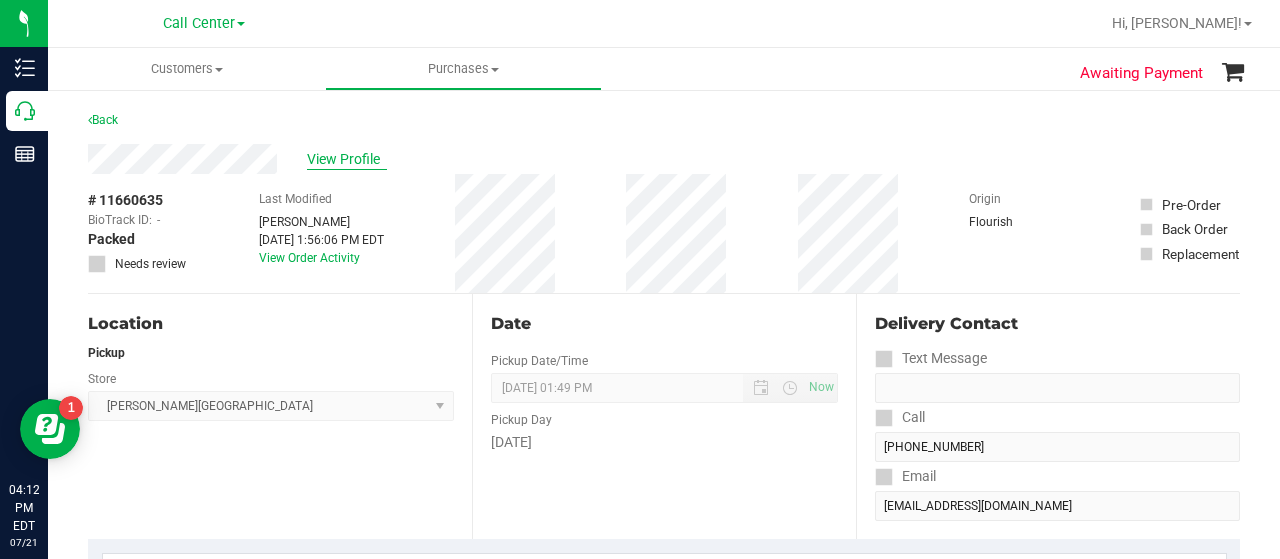 click on "View Profile" at bounding box center (347, 159) 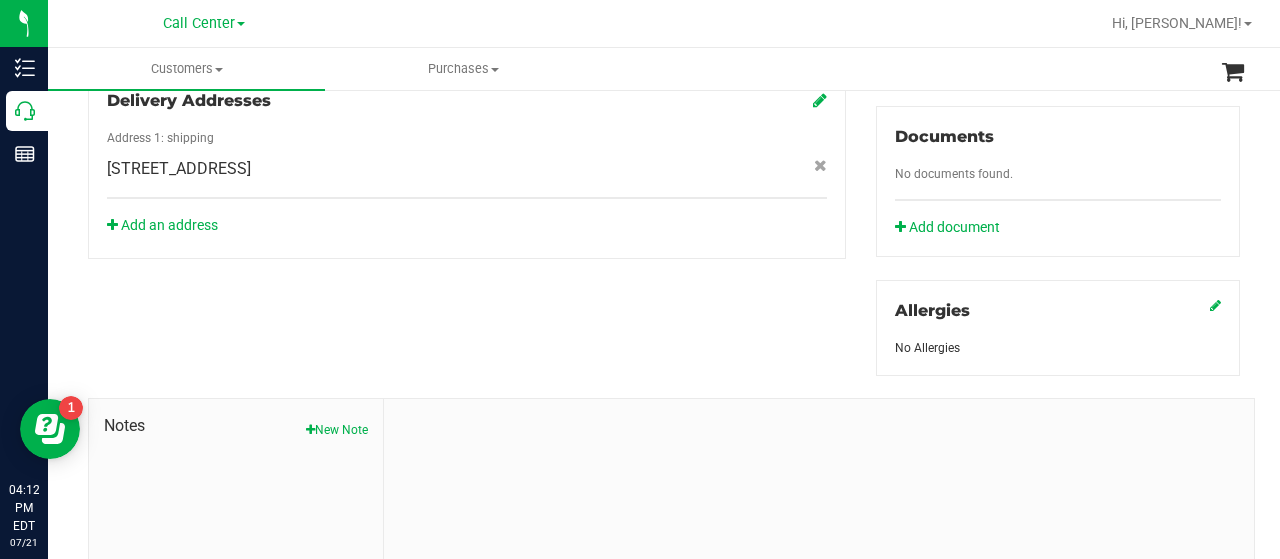 scroll, scrollTop: 800, scrollLeft: 0, axis: vertical 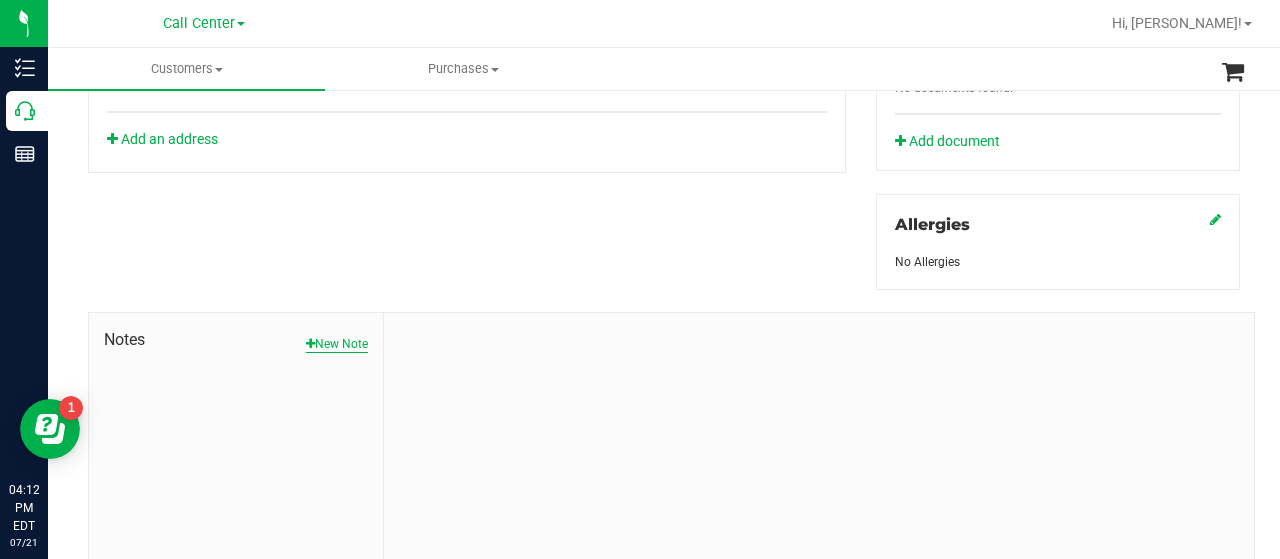 click on "New Note" at bounding box center [337, 344] 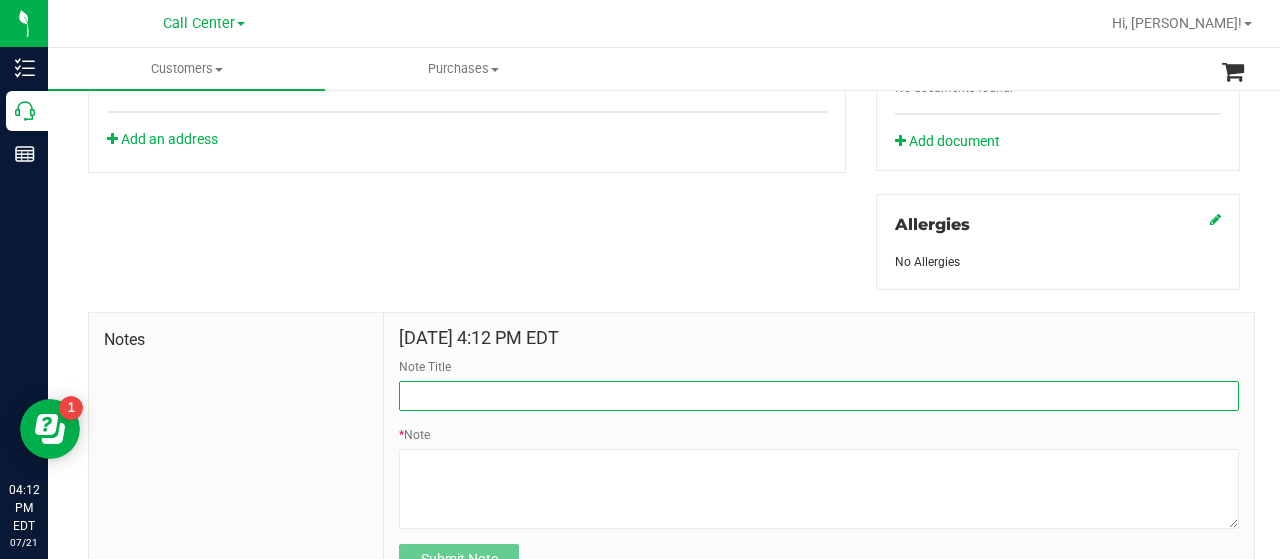 click on "Note Title" at bounding box center [819, 396] 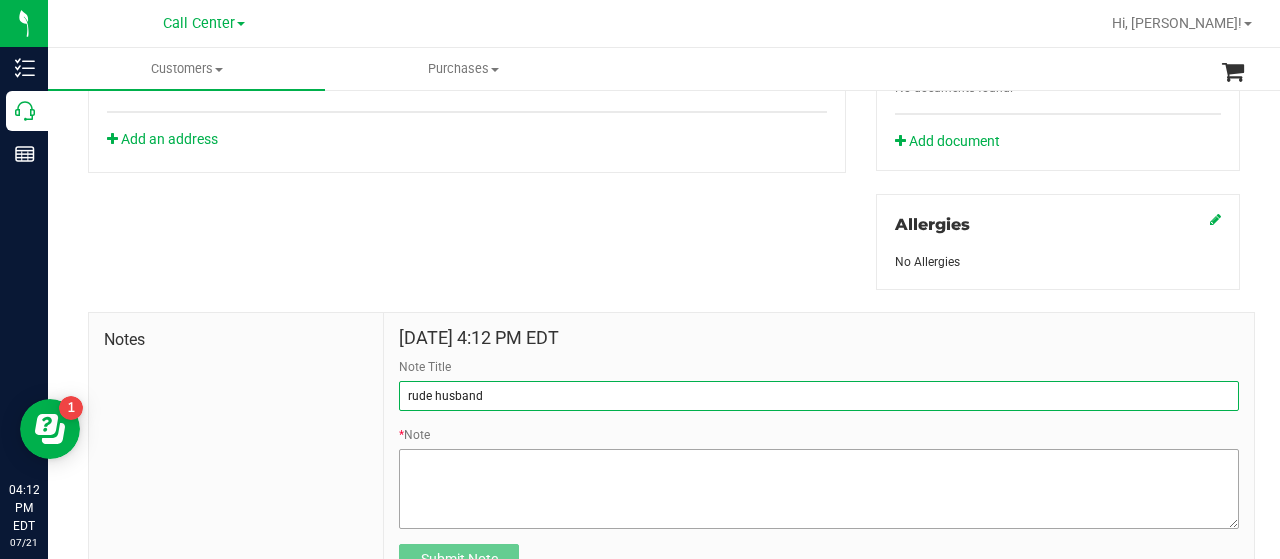type on "rude husband" 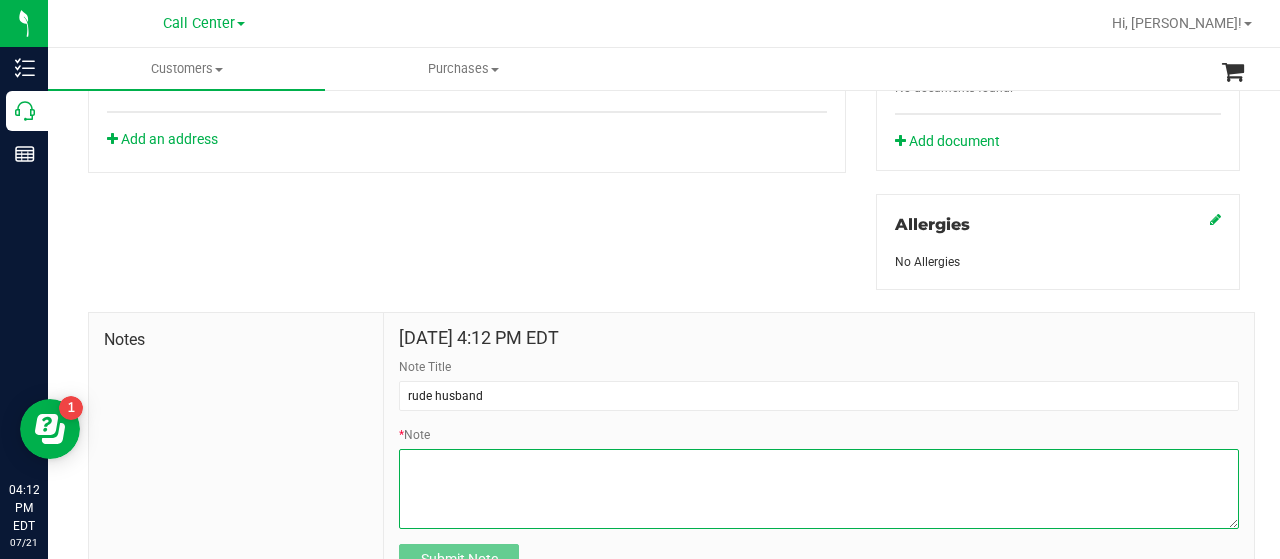 click on "*
Note" at bounding box center (819, 489) 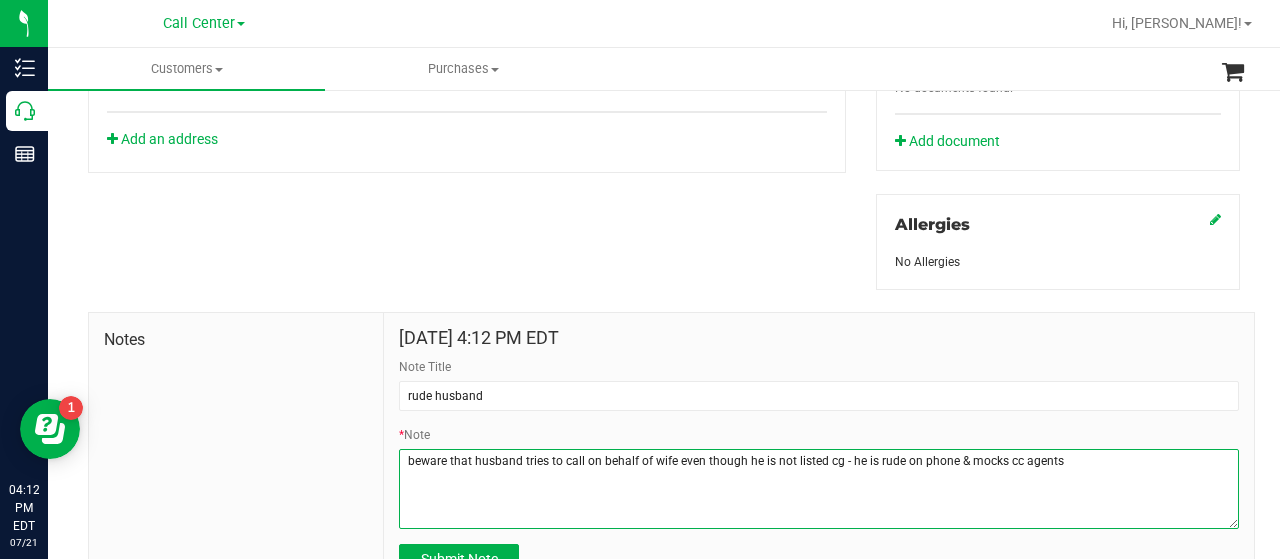scroll, scrollTop: 892, scrollLeft: 0, axis: vertical 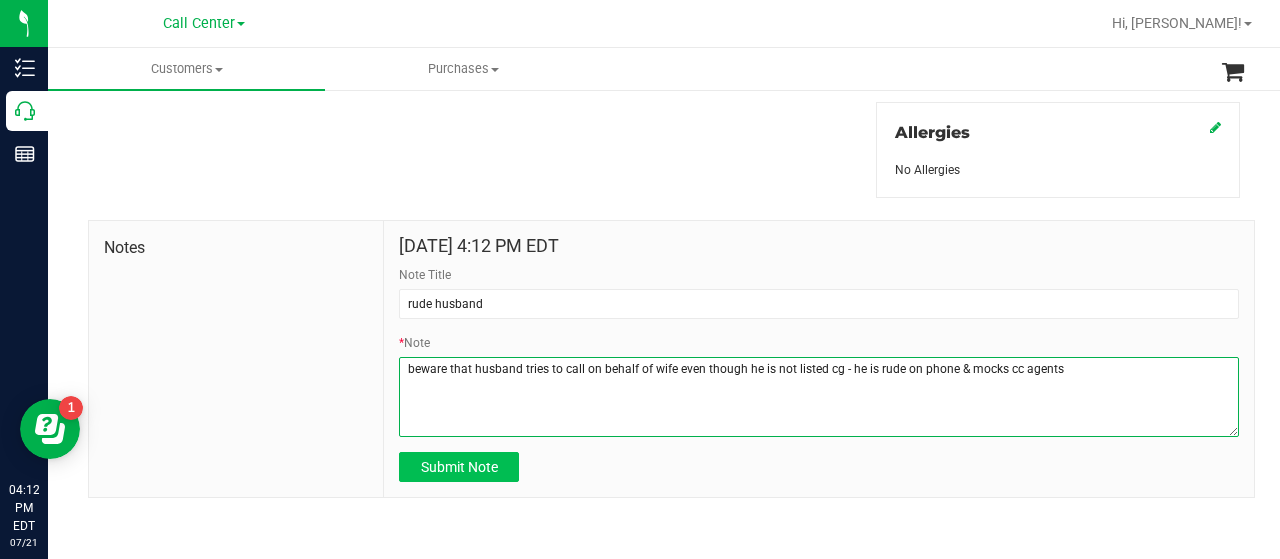 type on "beware that husband tries to call on behalf of wife even though he is not listed cg - he is rude on phone & mocks cc agents" 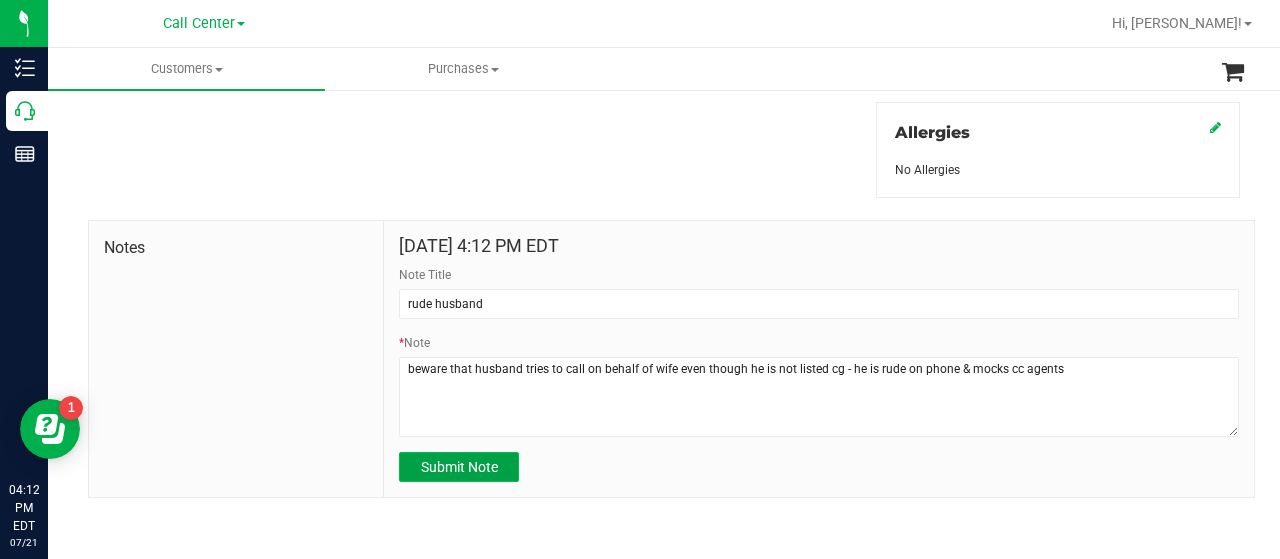 click on "Submit Note" at bounding box center [459, 467] 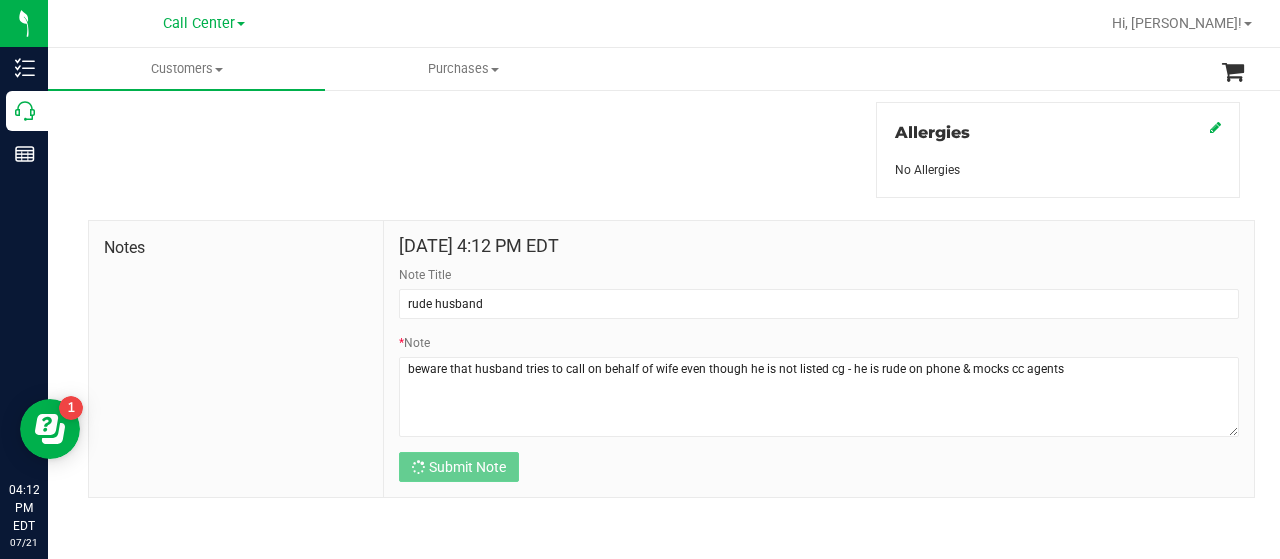 scroll, scrollTop: 882, scrollLeft: 0, axis: vertical 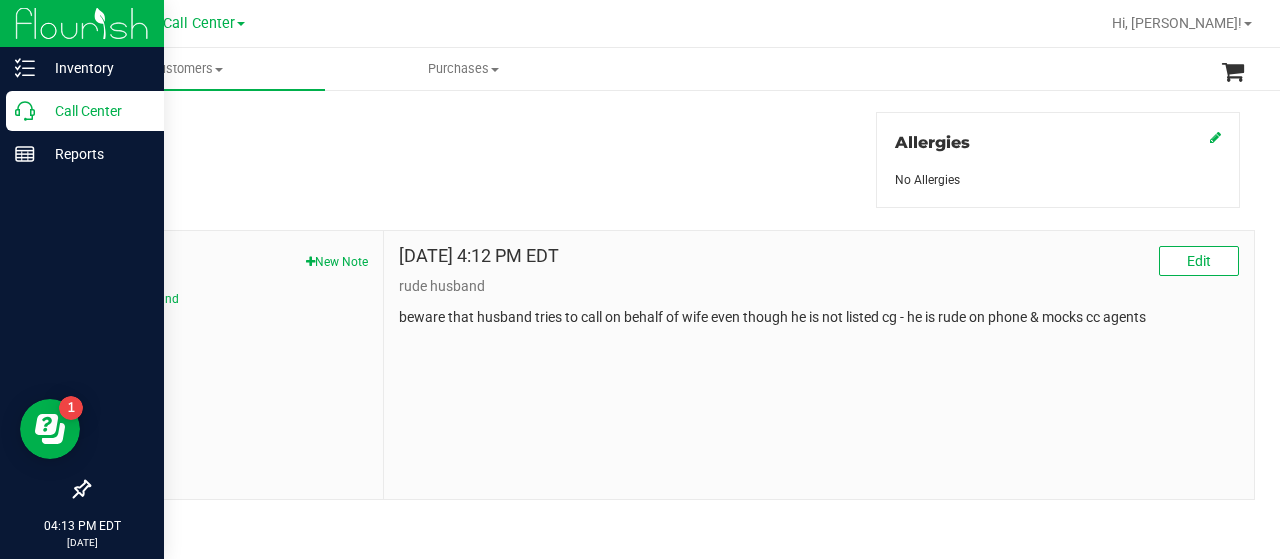 click on "Call Center" at bounding box center (85, 111) 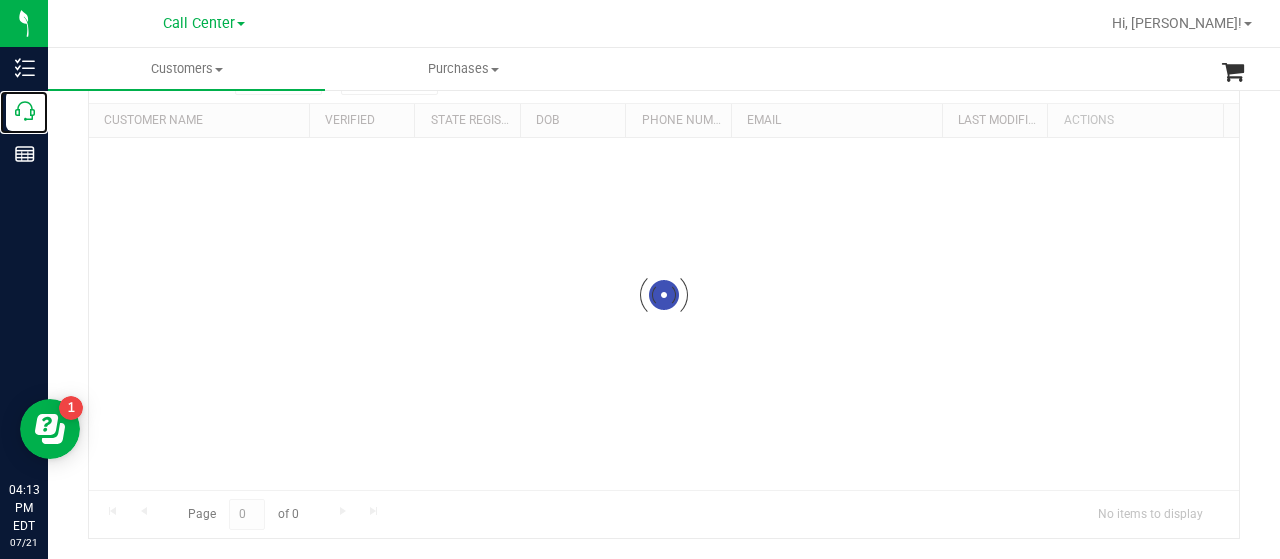 scroll, scrollTop: 0, scrollLeft: 0, axis: both 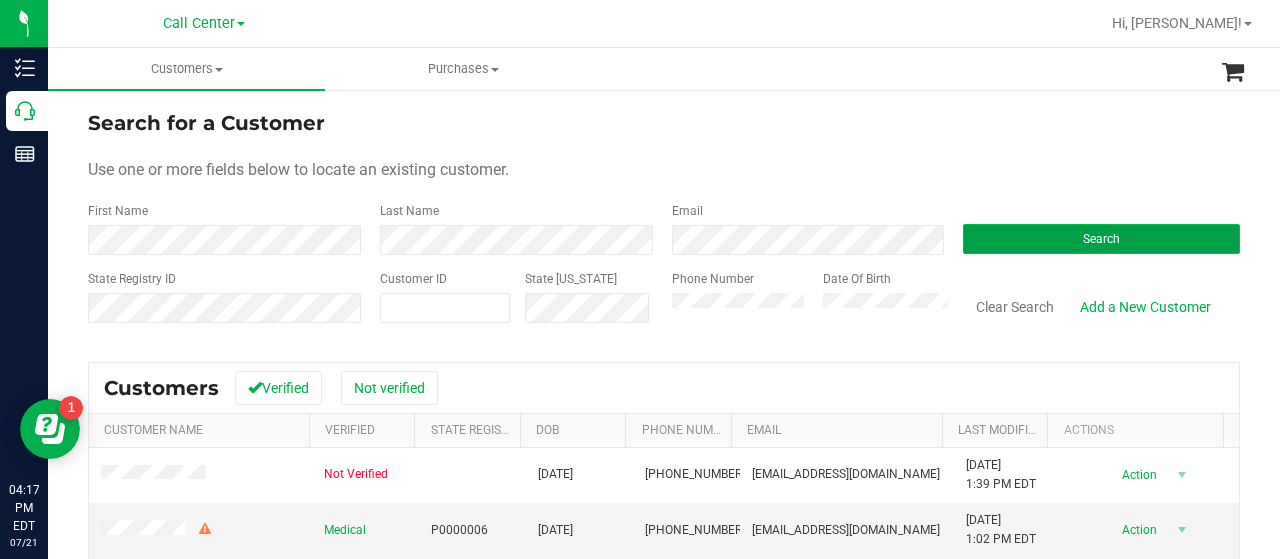 click on "Search" at bounding box center [1101, 239] 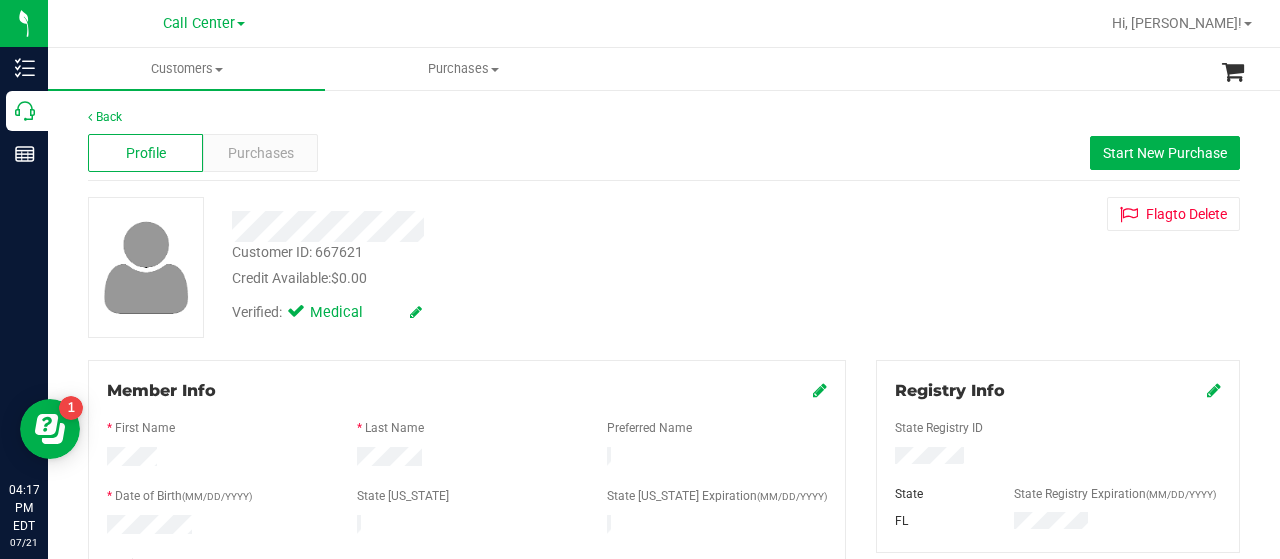 click on "Customer ID: 667621" at bounding box center (297, 252) 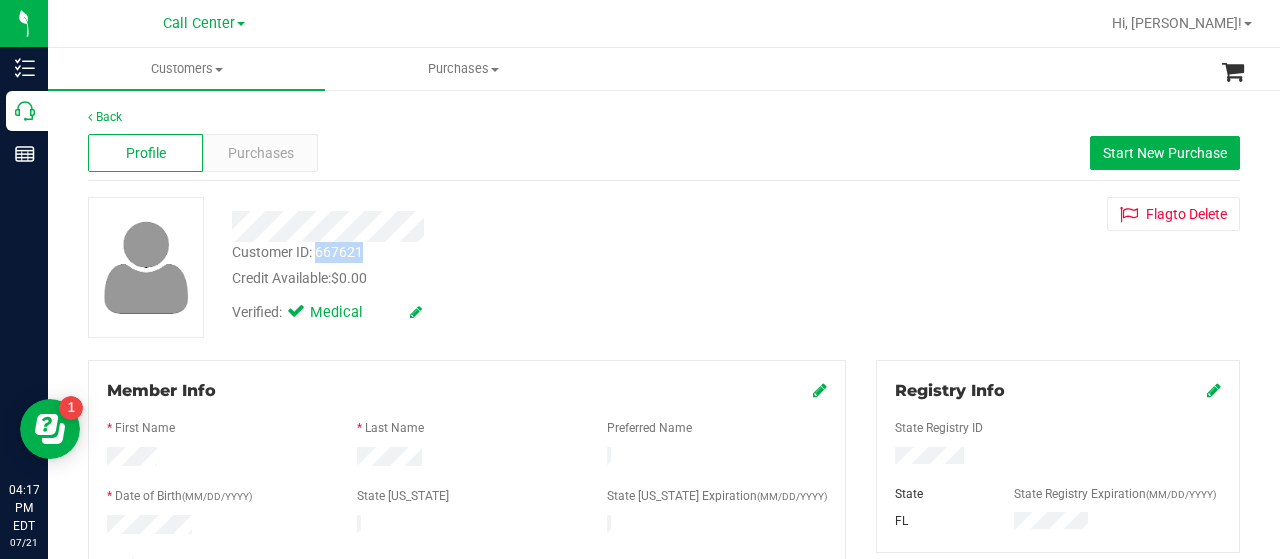 click on "Customer ID: 667621" at bounding box center [297, 252] 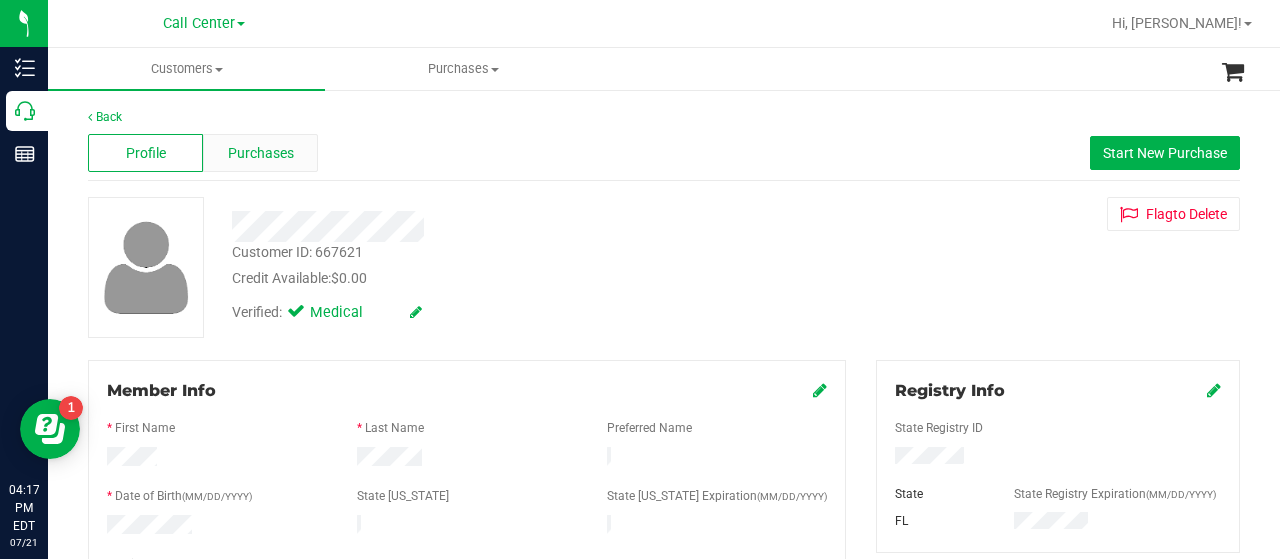 click on "Purchases" at bounding box center [261, 153] 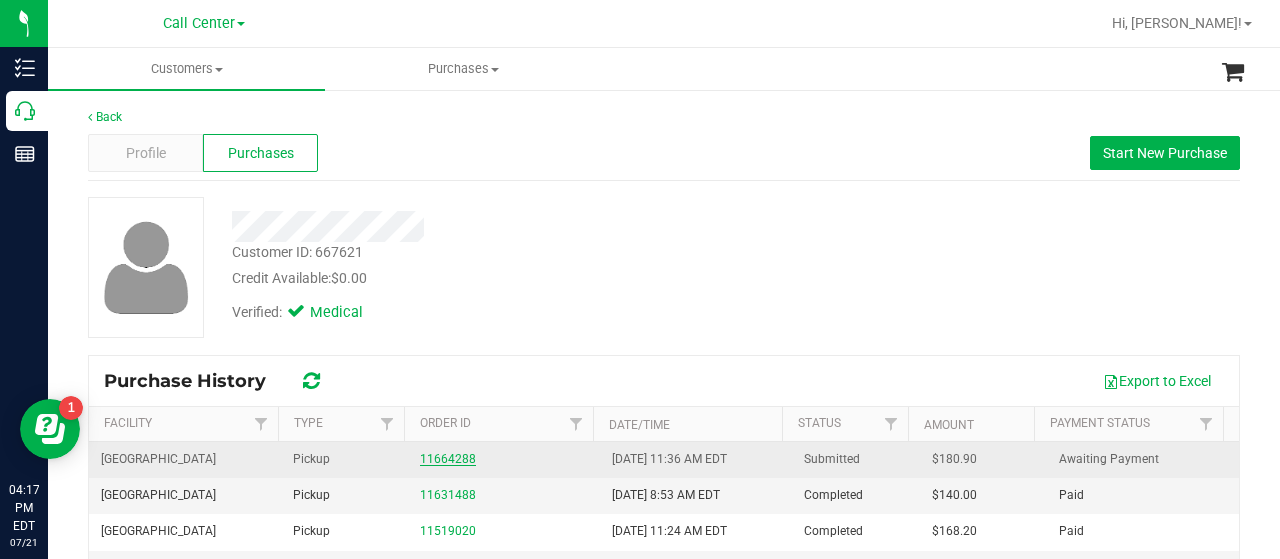 click on "11664288" at bounding box center [448, 459] 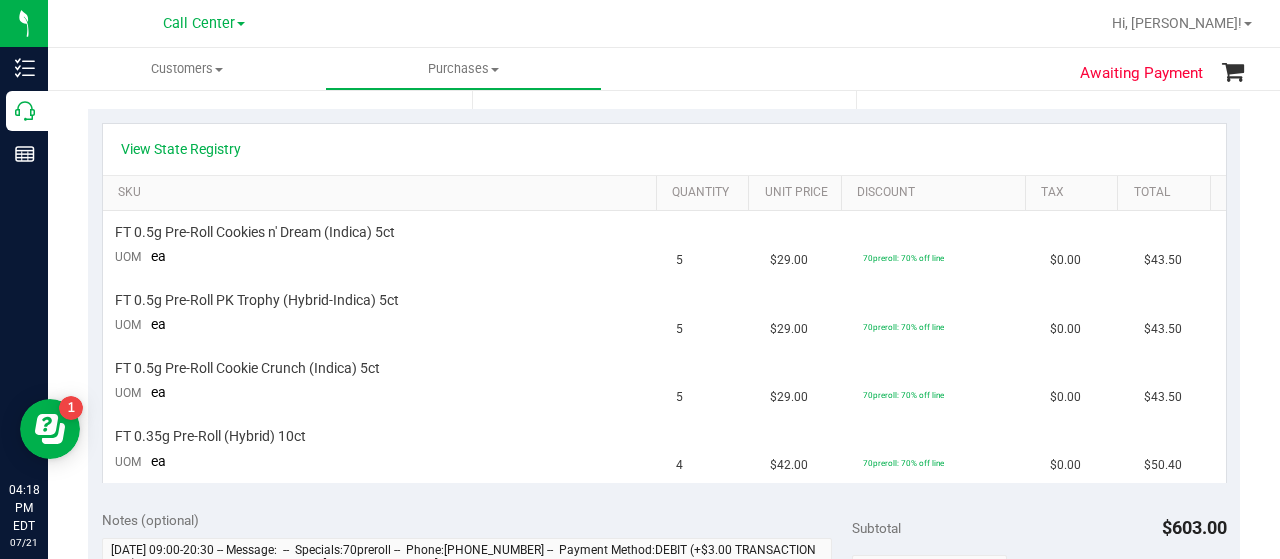 scroll, scrollTop: 400, scrollLeft: 0, axis: vertical 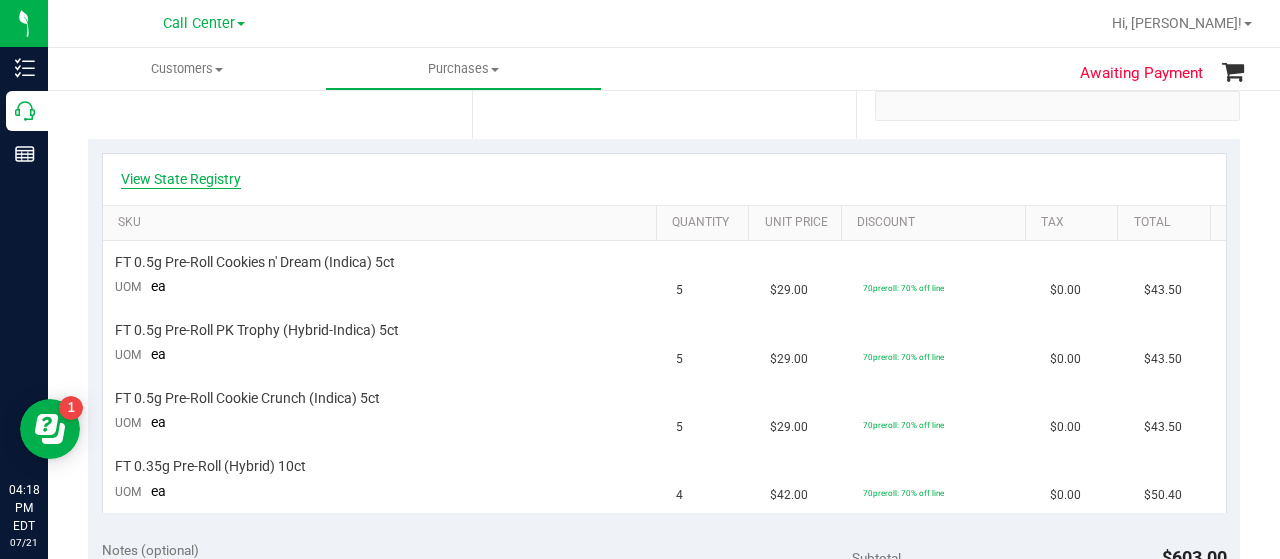 click on "View State Registry" at bounding box center [181, 179] 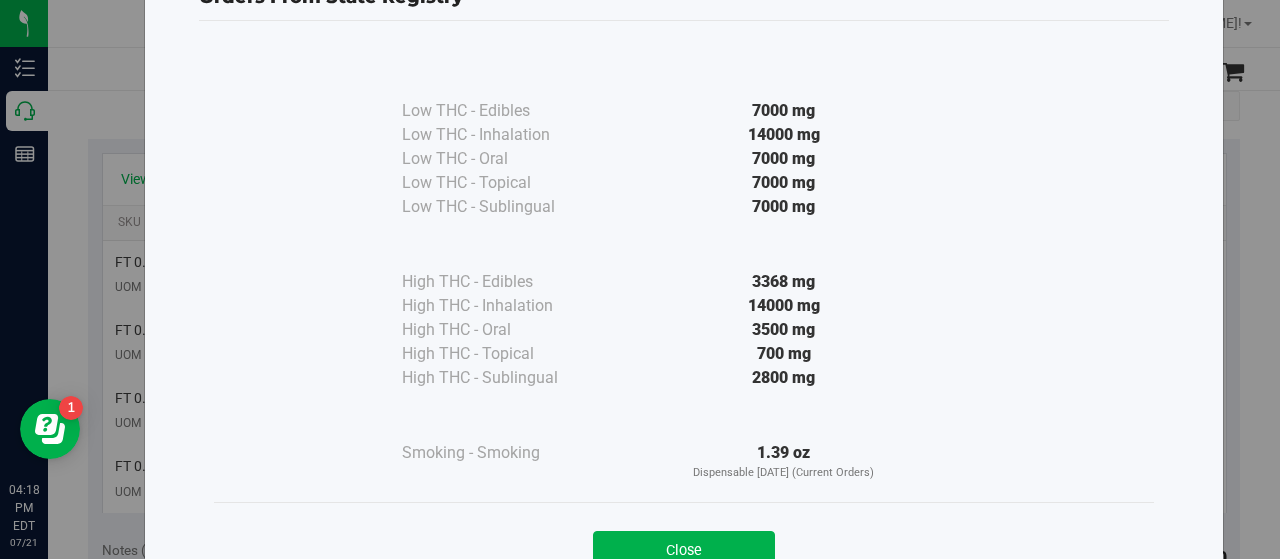 scroll, scrollTop: 100, scrollLeft: 0, axis: vertical 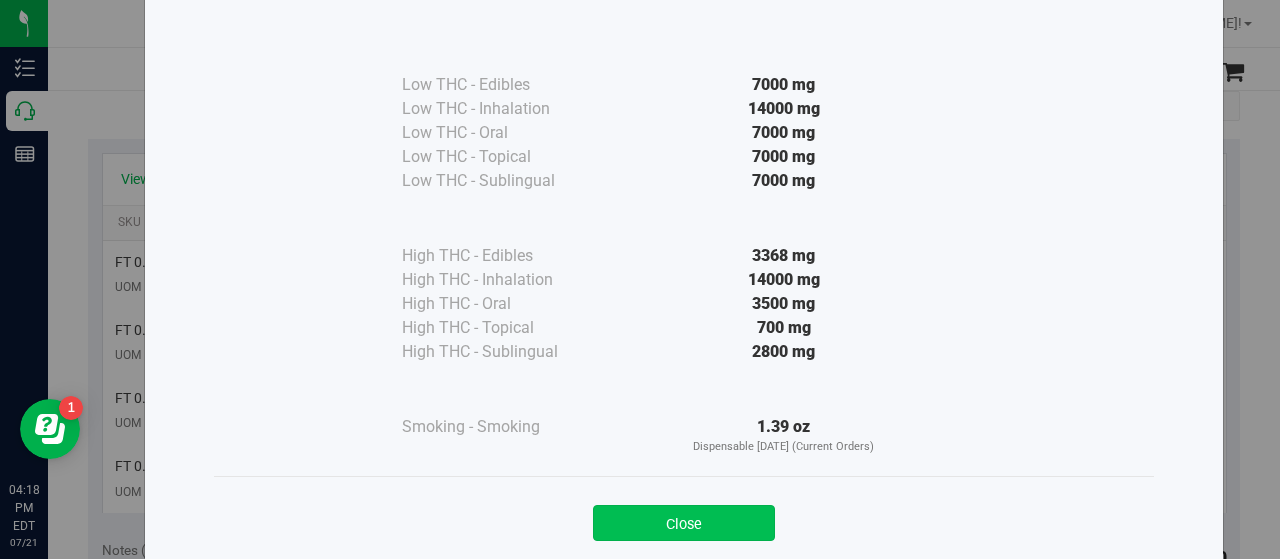 click on "Close" at bounding box center (684, 523) 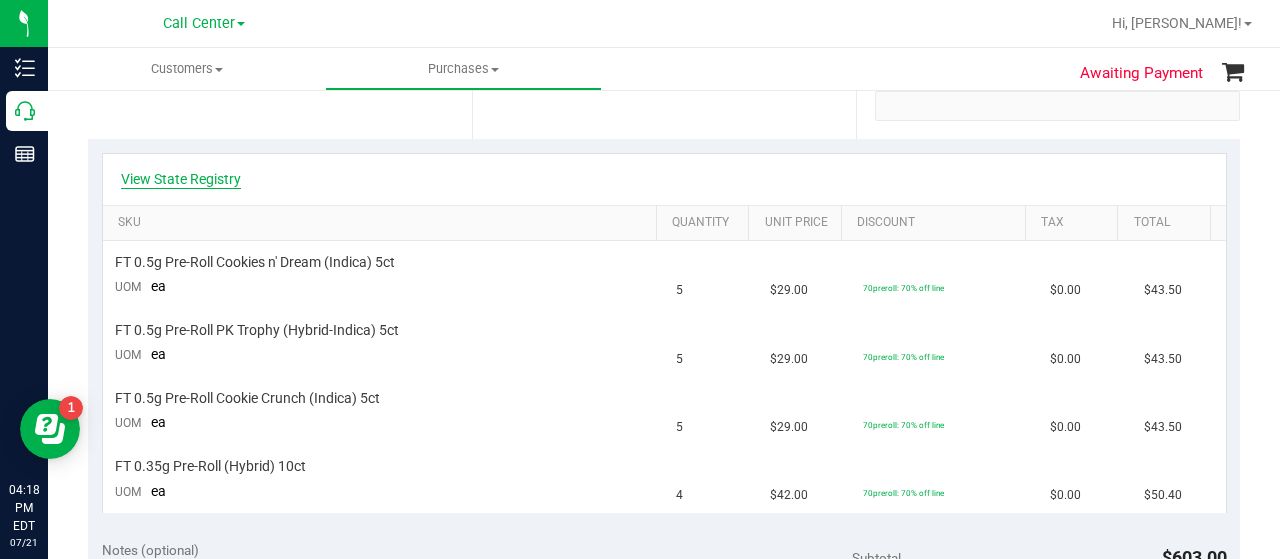 click on "View State Registry" at bounding box center (181, 179) 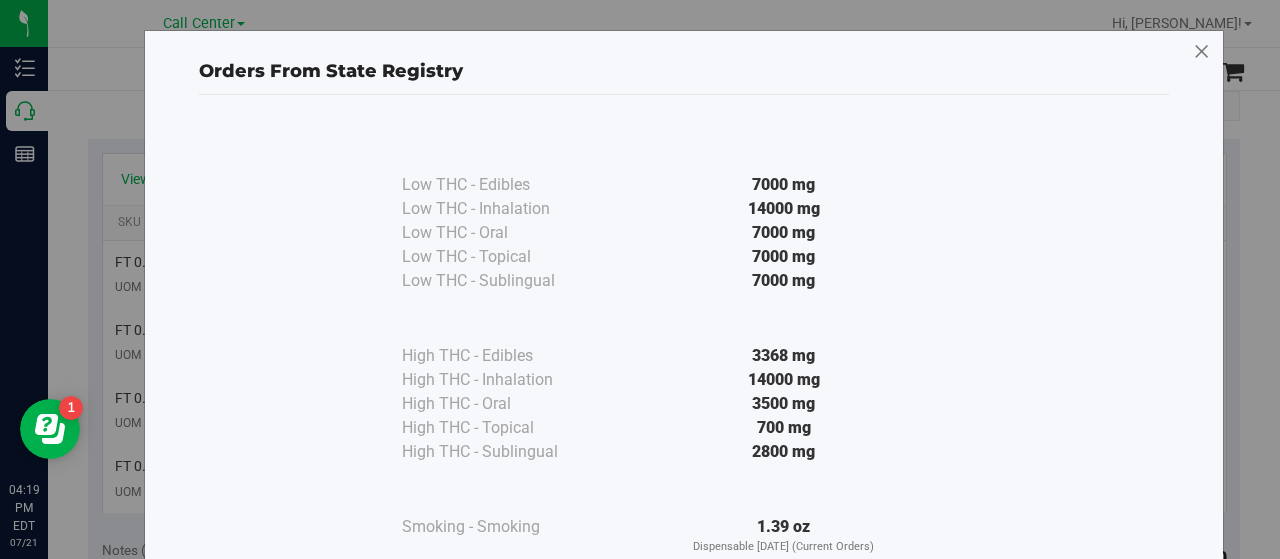 click at bounding box center (1202, 52) 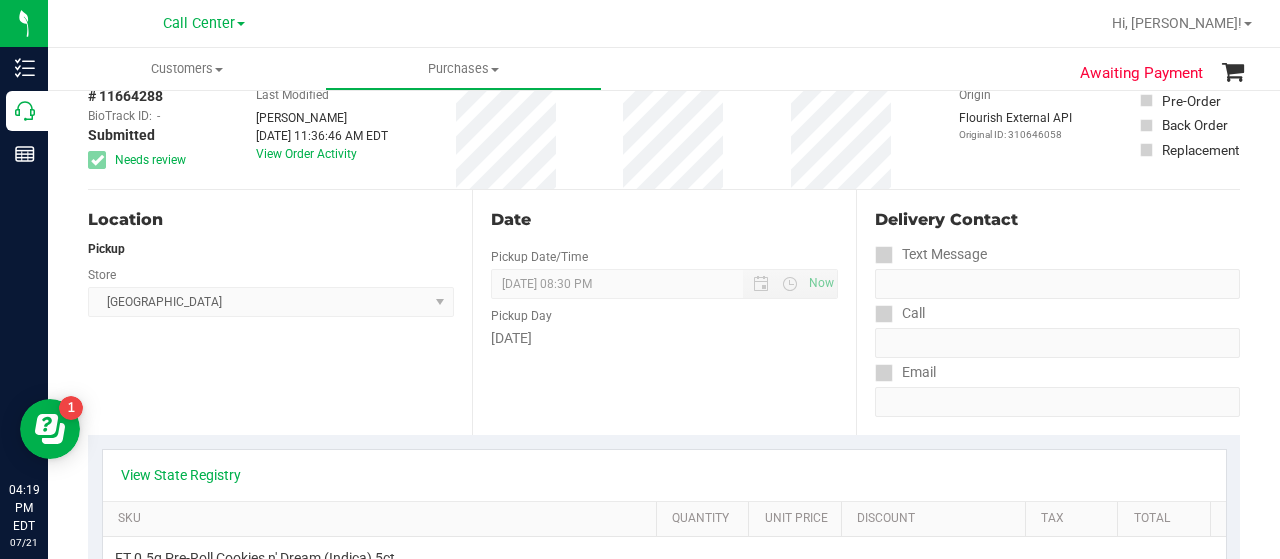scroll, scrollTop: 100, scrollLeft: 0, axis: vertical 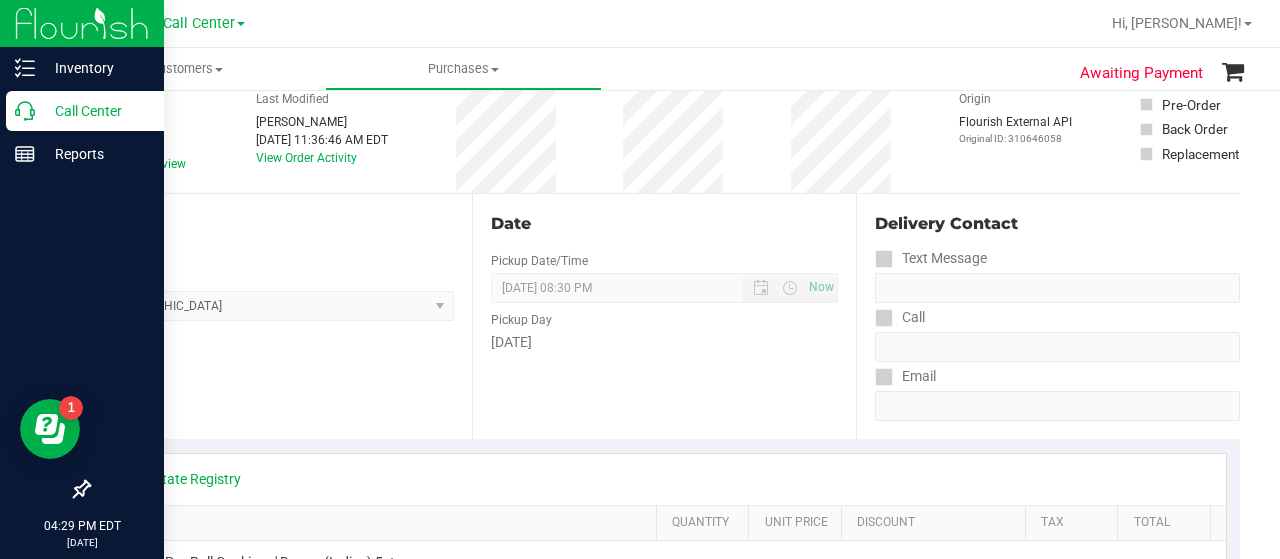 click 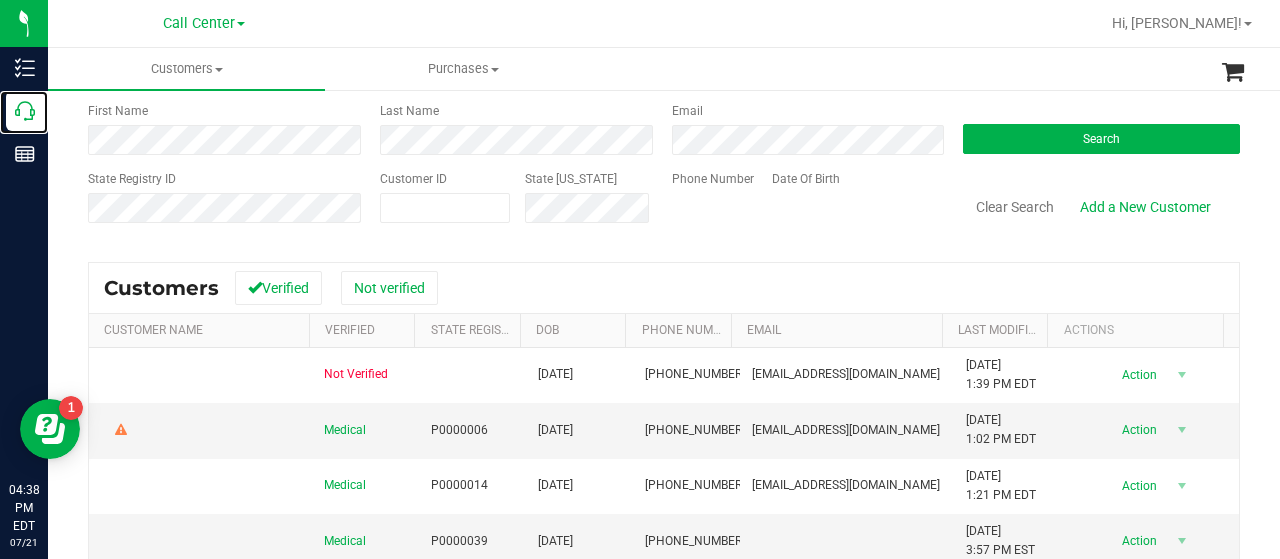 scroll, scrollTop: 0, scrollLeft: 0, axis: both 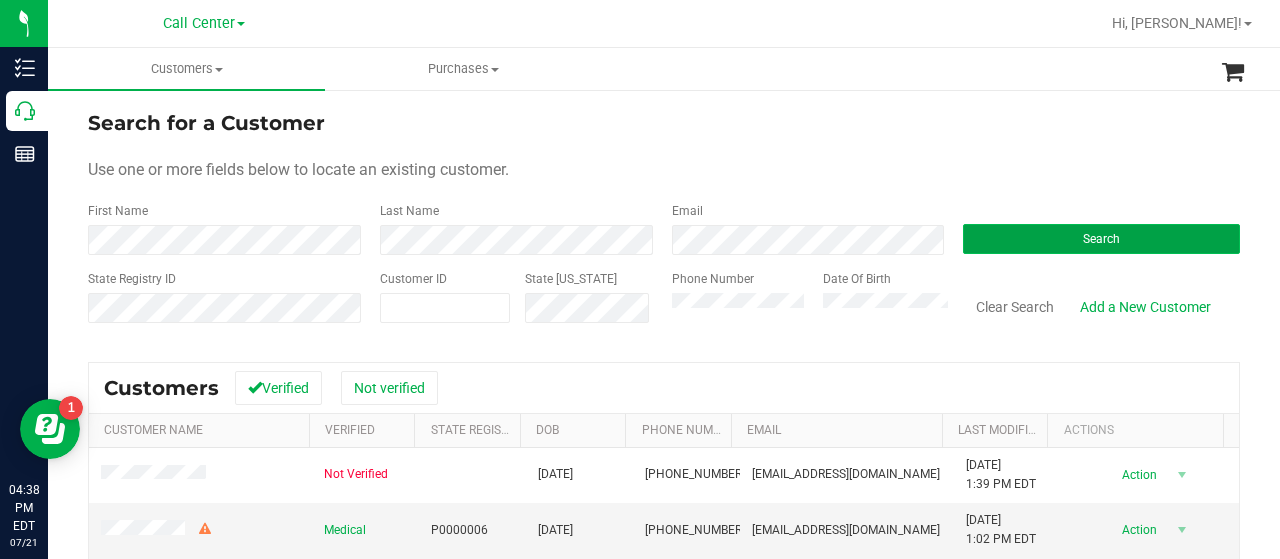 click on "Search" at bounding box center [1101, 239] 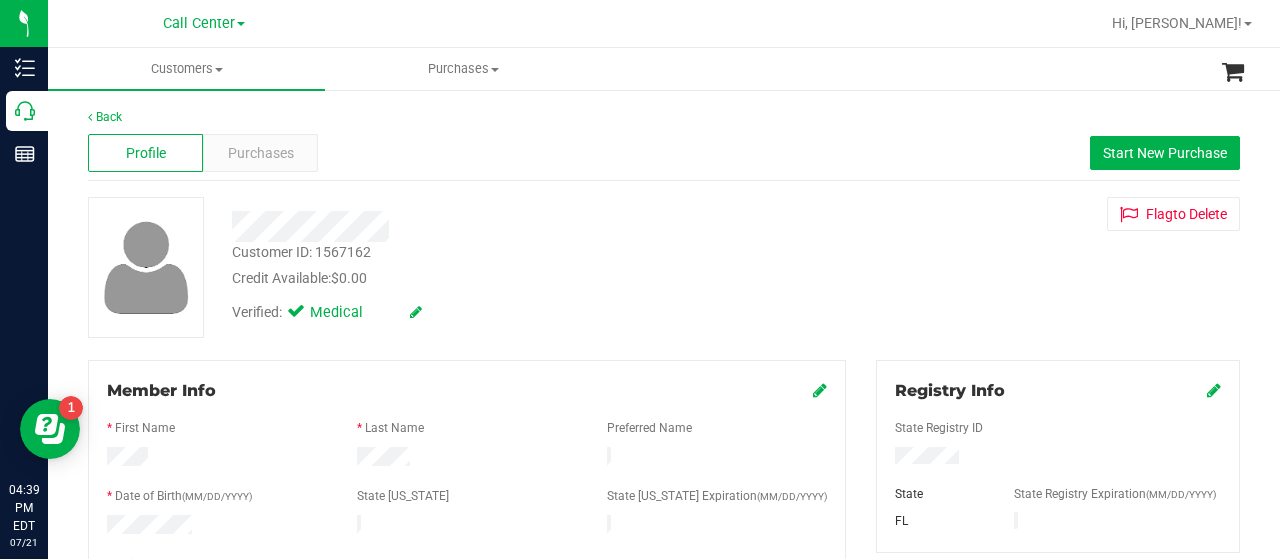 click on "Customer ID: 1567162" at bounding box center (301, 252) 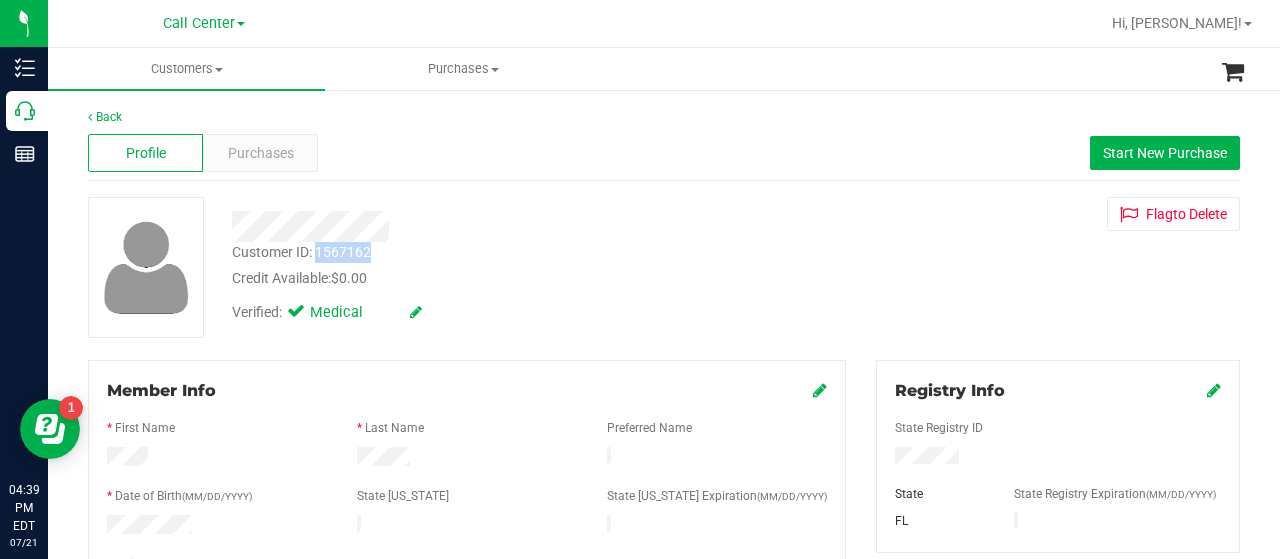 click on "Customer ID: 1567162" at bounding box center (301, 252) 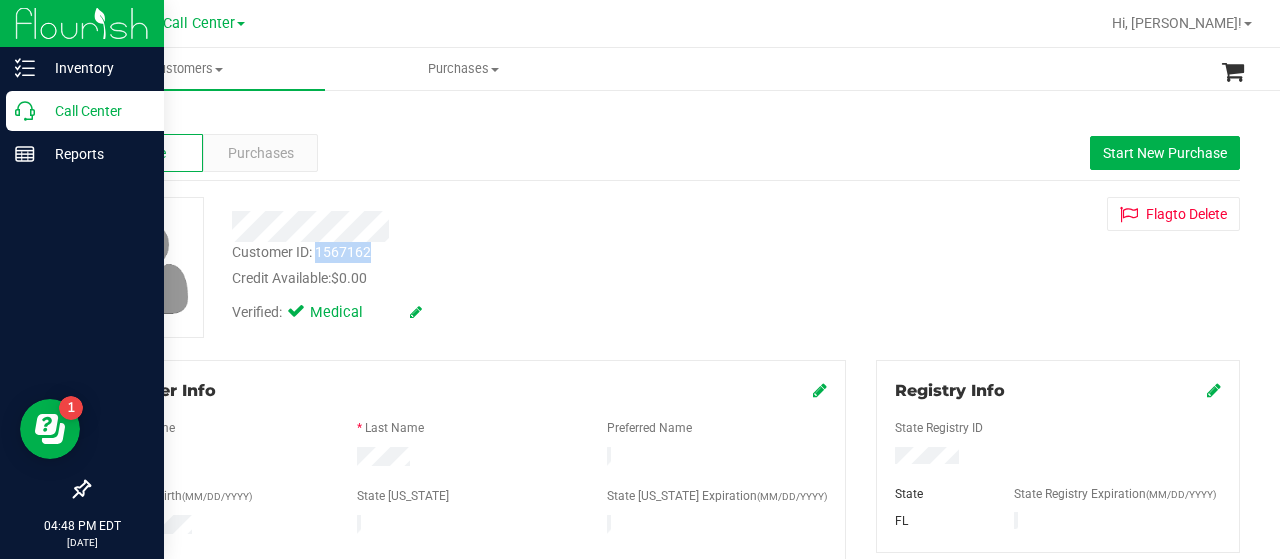 click 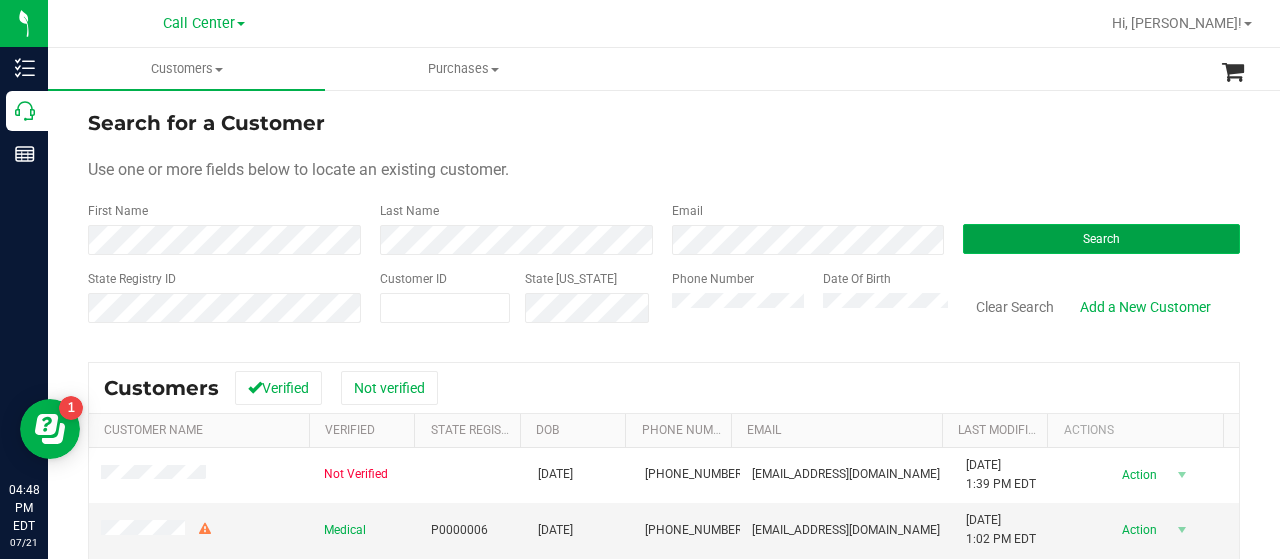 click on "Search" at bounding box center [1101, 239] 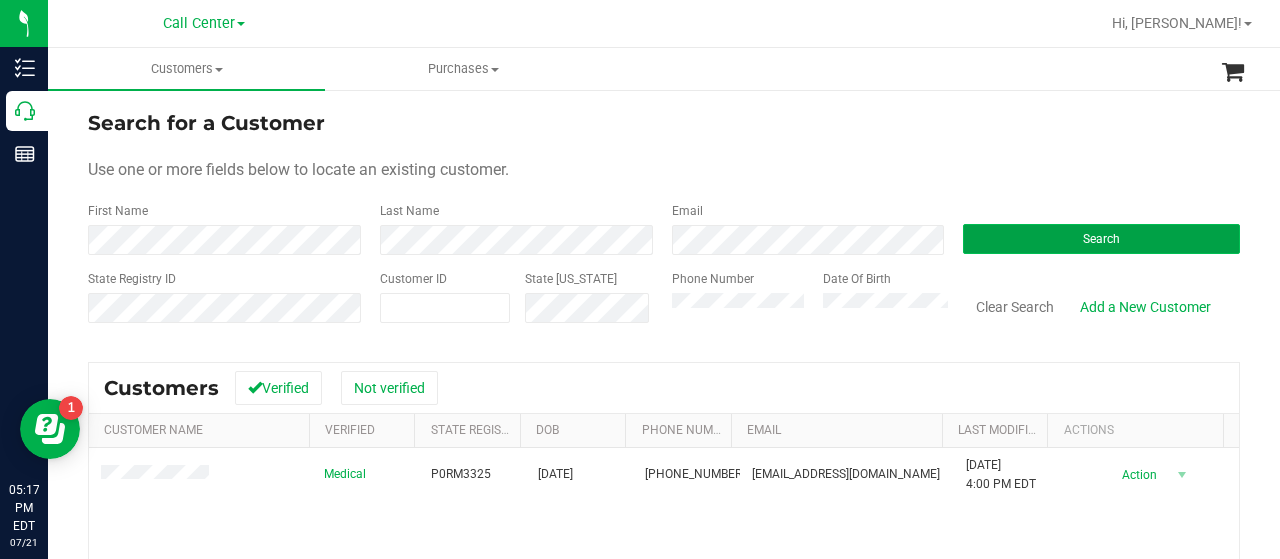 click on "Search" at bounding box center [1101, 239] 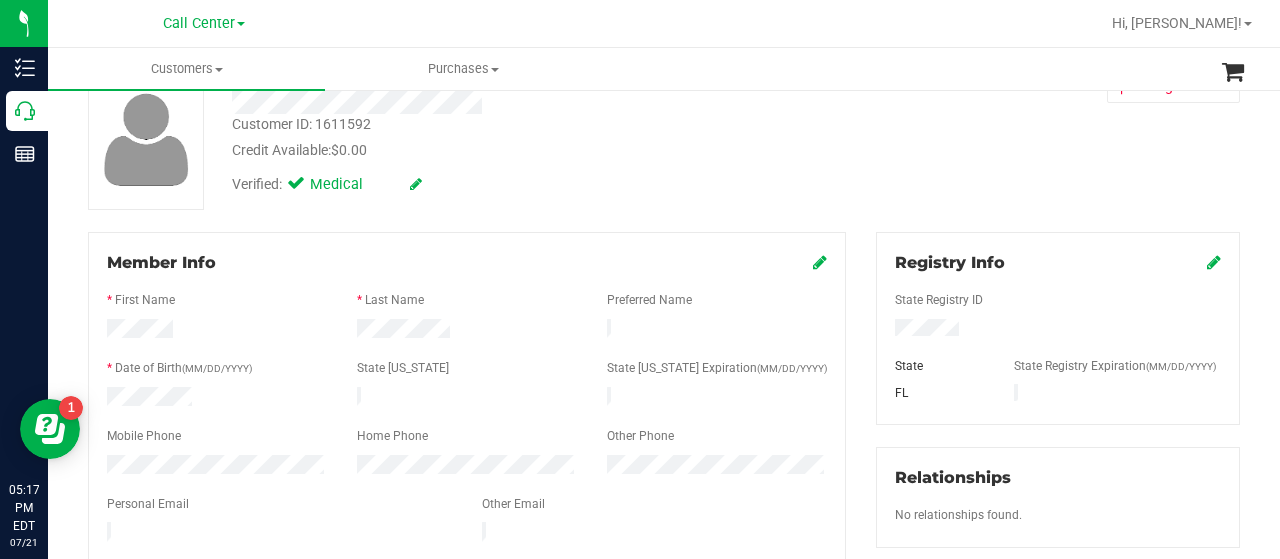 scroll, scrollTop: 100, scrollLeft: 0, axis: vertical 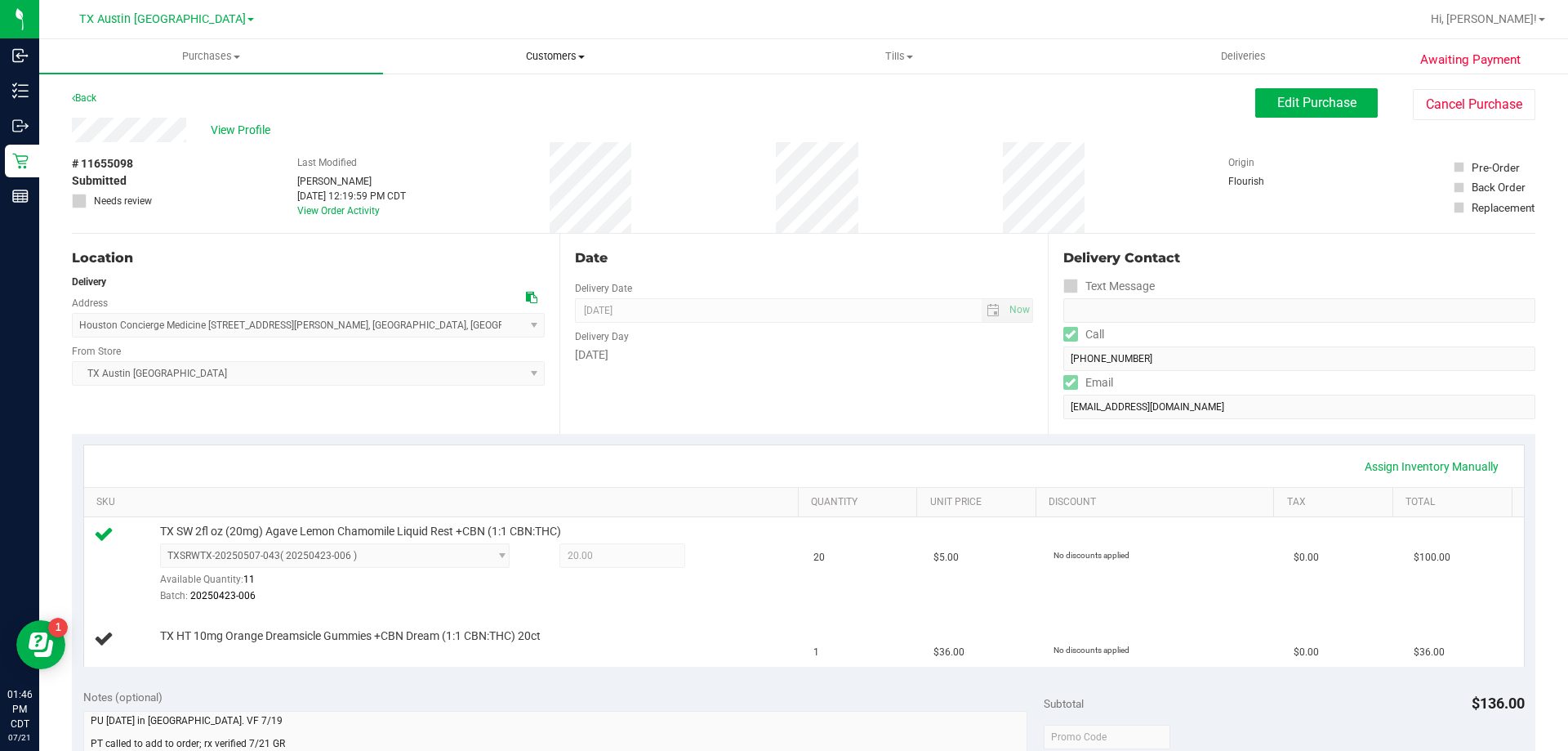 click on "Customers" at bounding box center (555, 56) 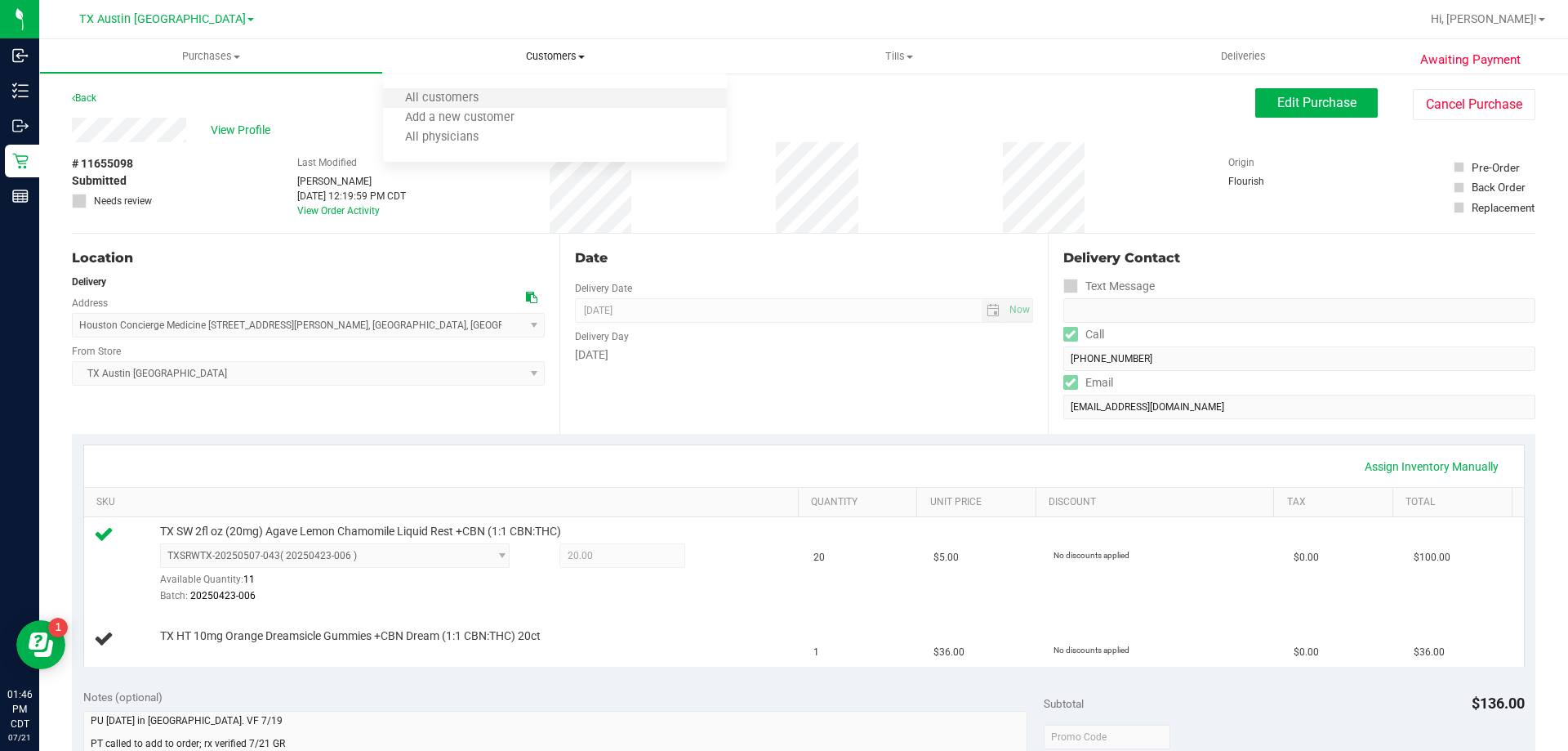 click on "All customers" at bounding box center (555, 99) 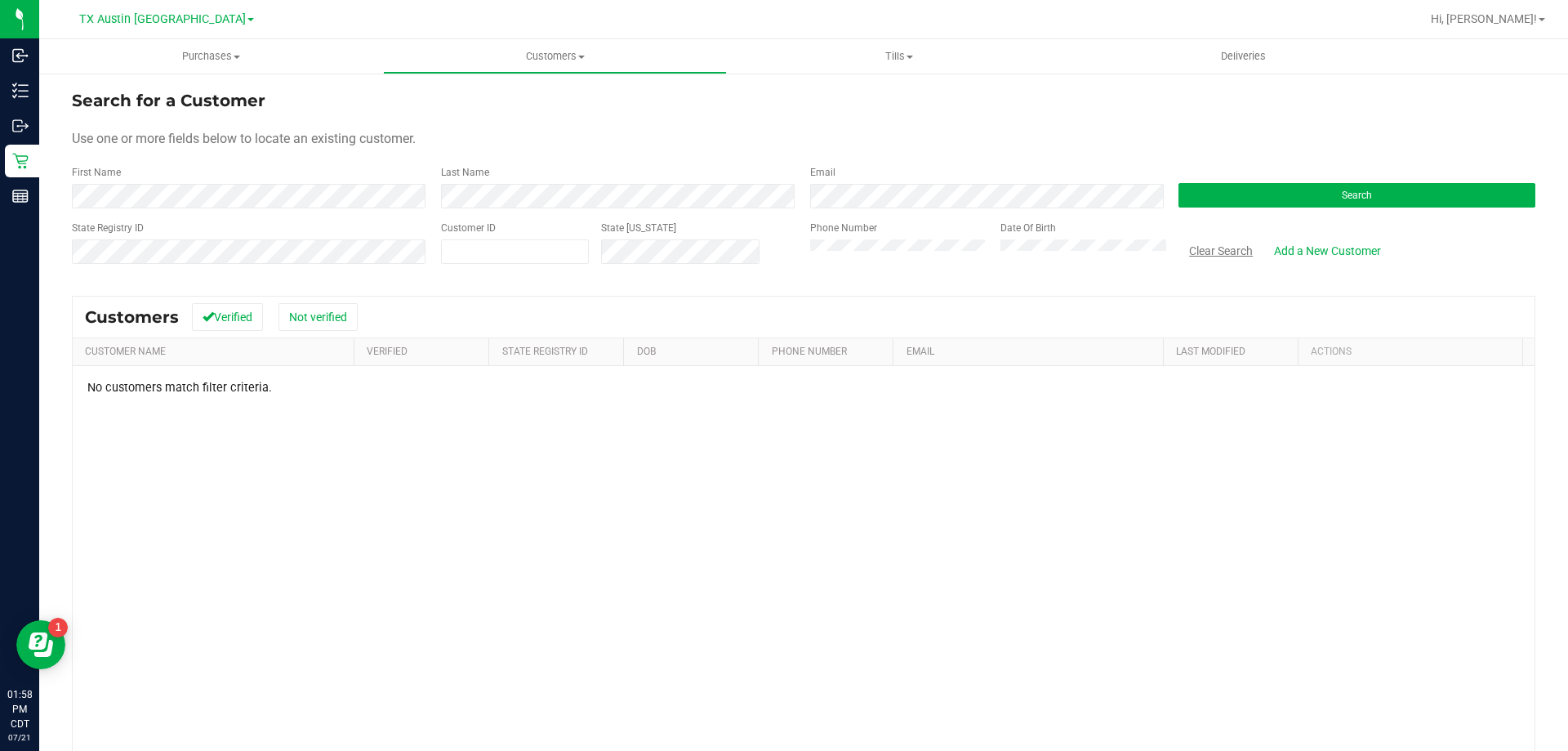 click on "Clear Search" at bounding box center (1221, 251) 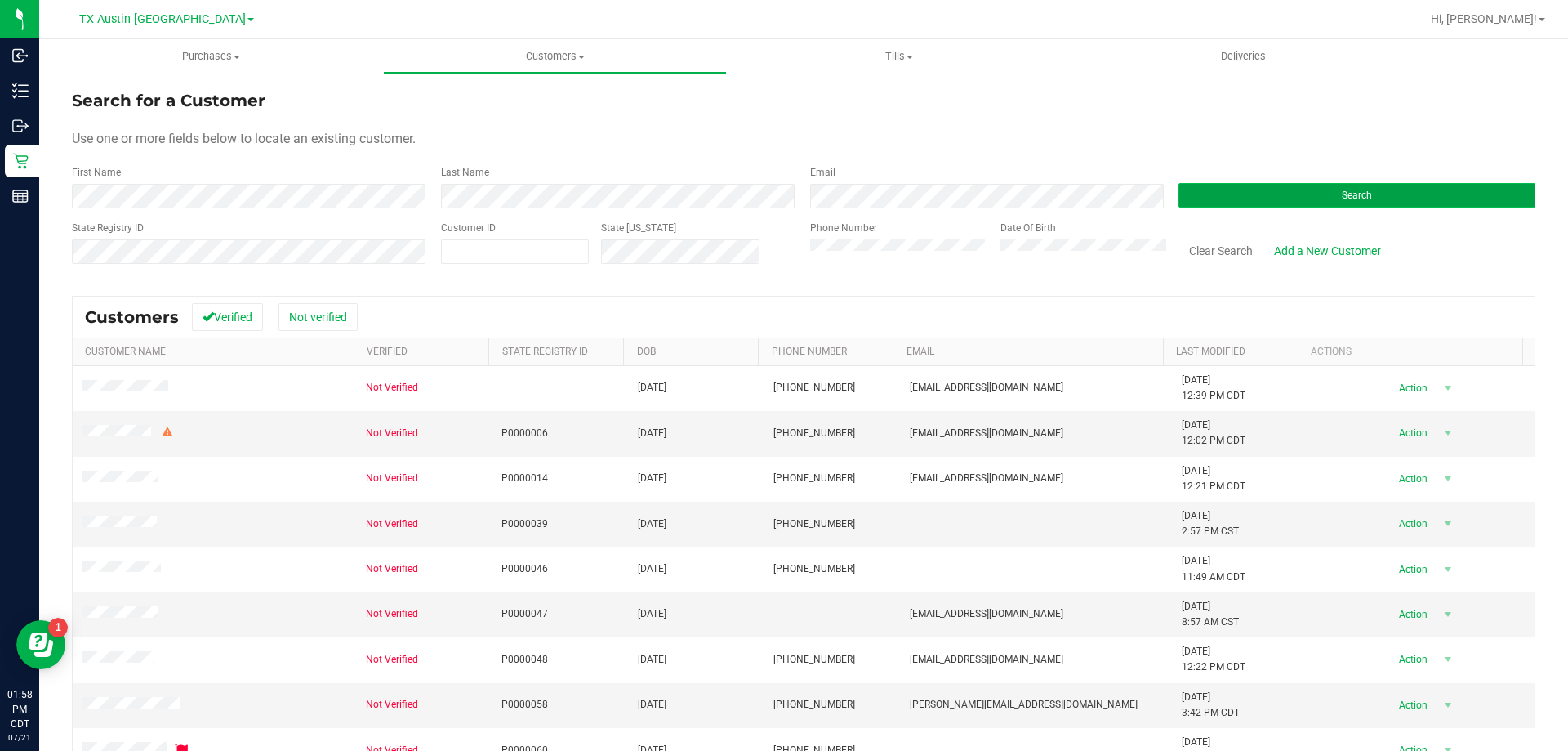 click on "Search" at bounding box center [1356, 195] 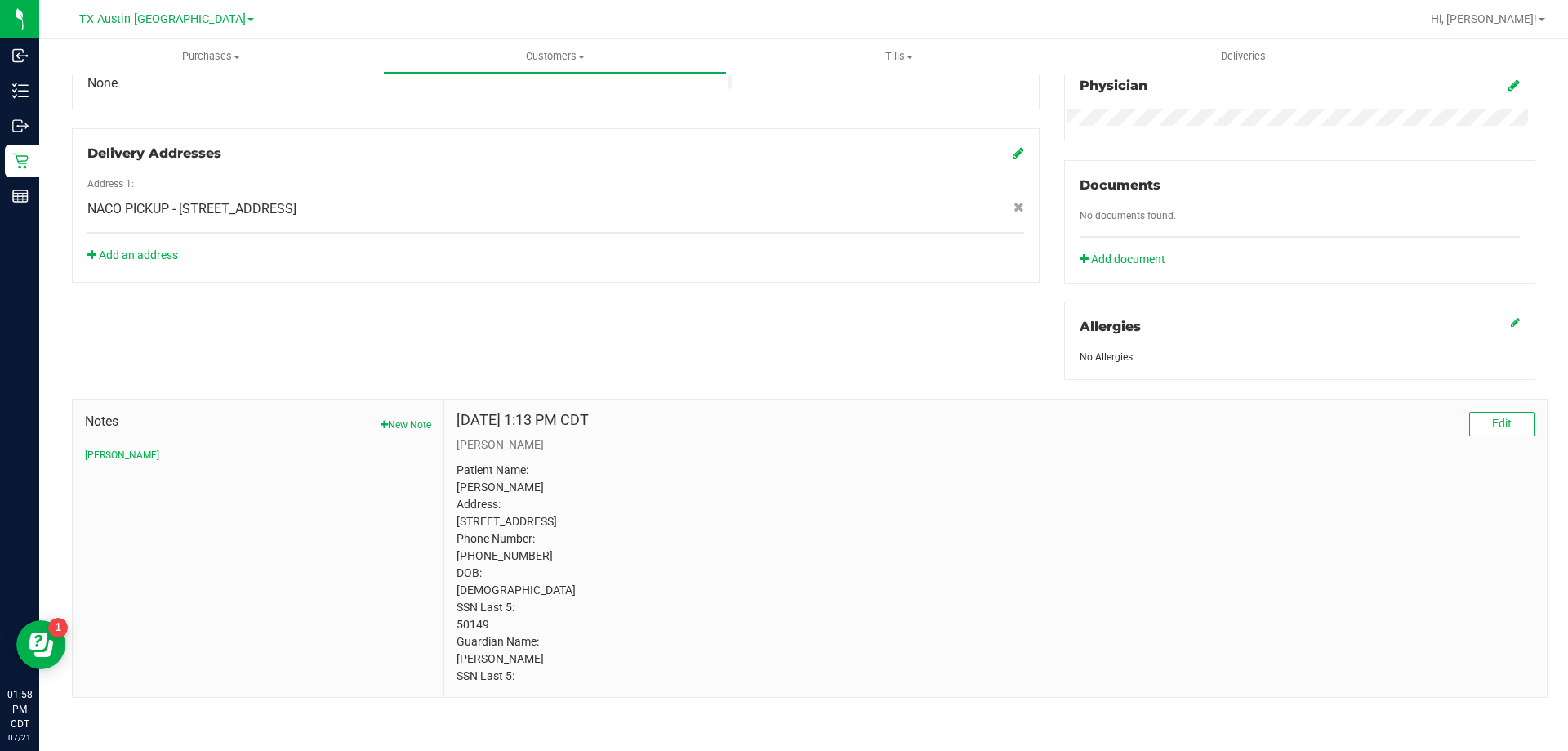 scroll, scrollTop: 526, scrollLeft: 0, axis: vertical 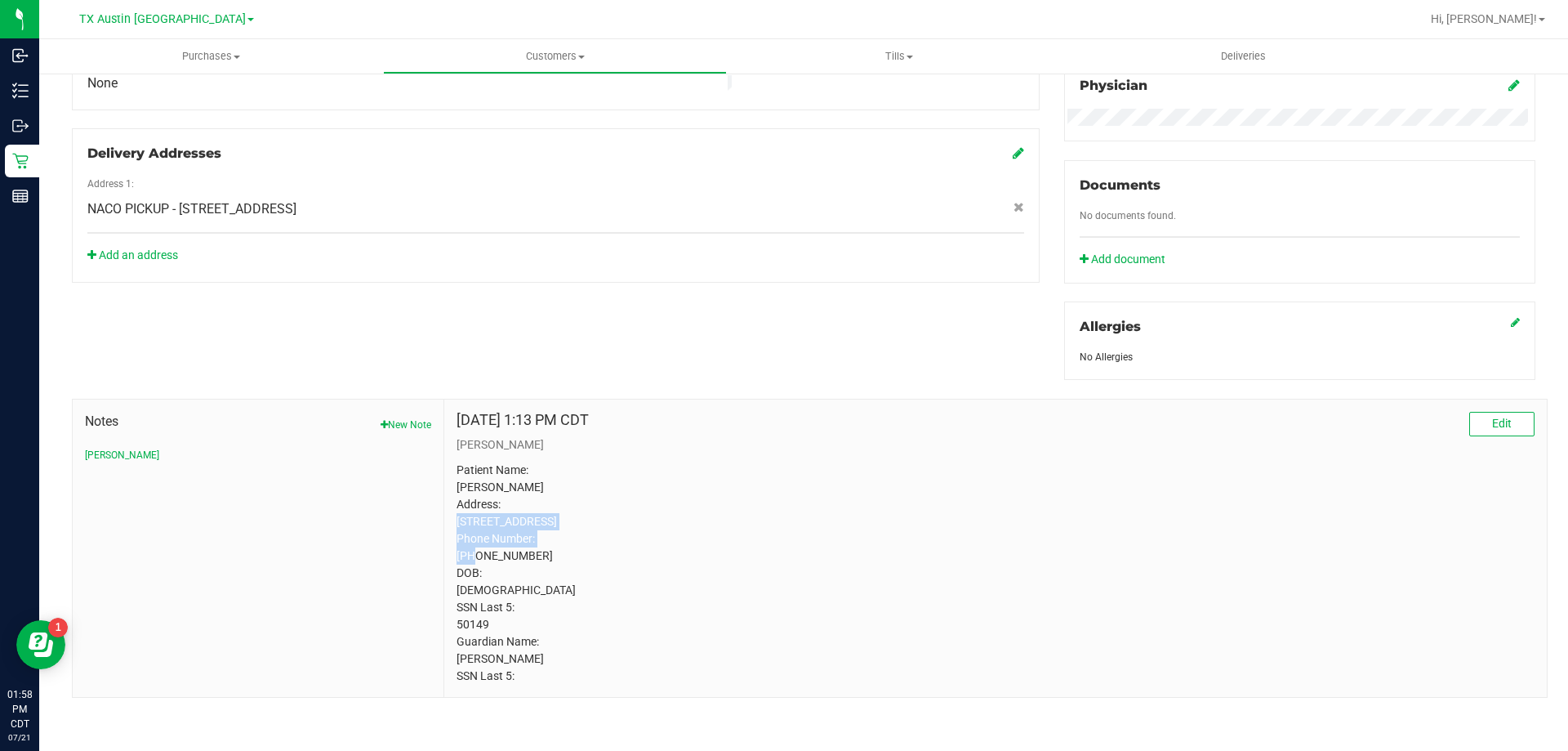 drag, startPoint x: 452, startPoint y: 506, endPoint x: 572, endPoint y: 526, distance: 121.65525 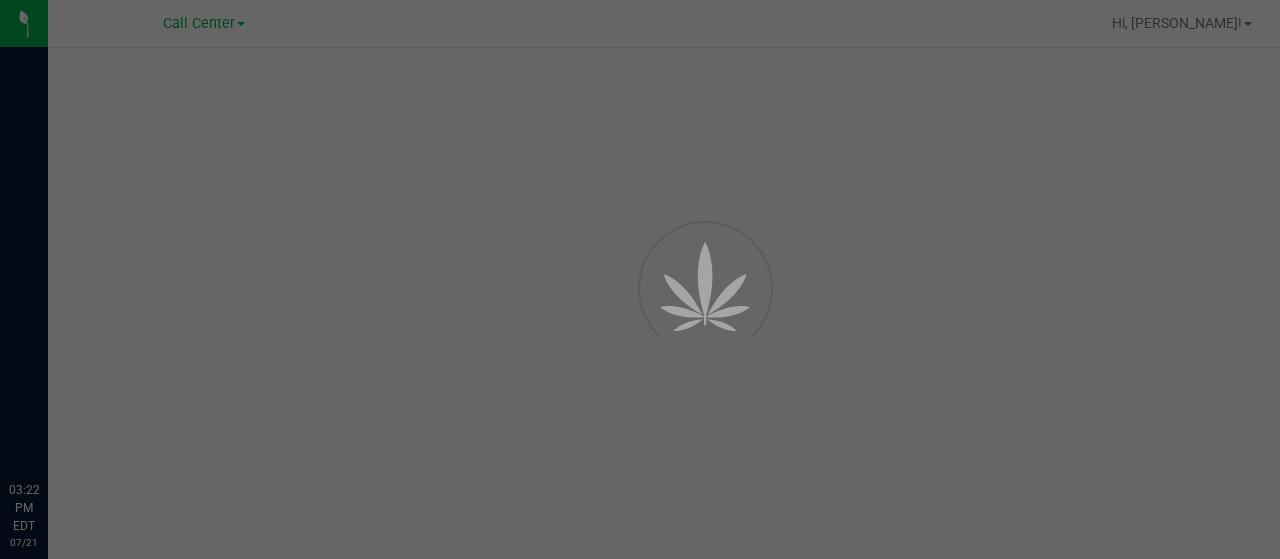 scroll, scrollTop: 0, scrollLeft: 0, axis: both 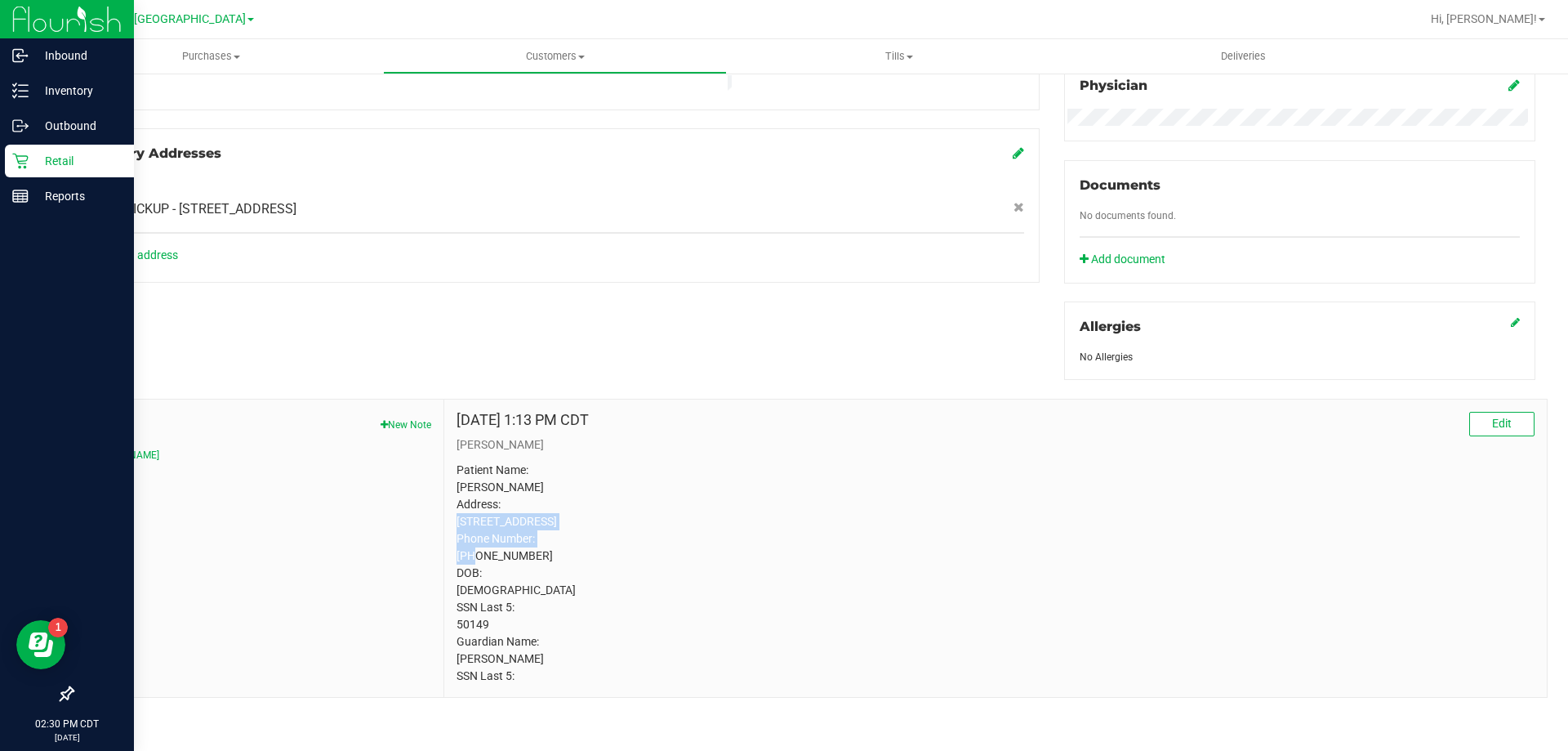 click 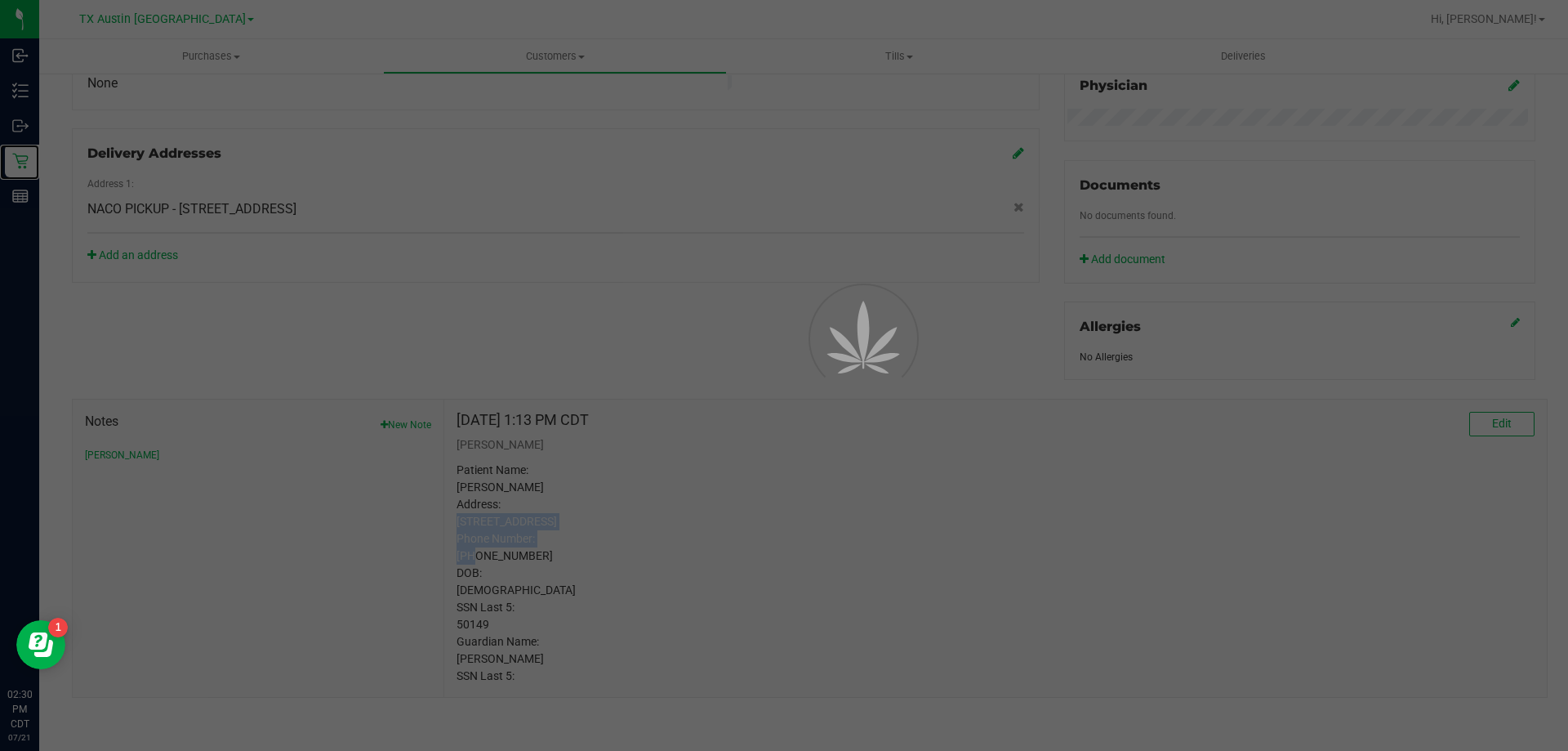 scroll, scrollTop: 0, scrollLeft: 0, axis: both 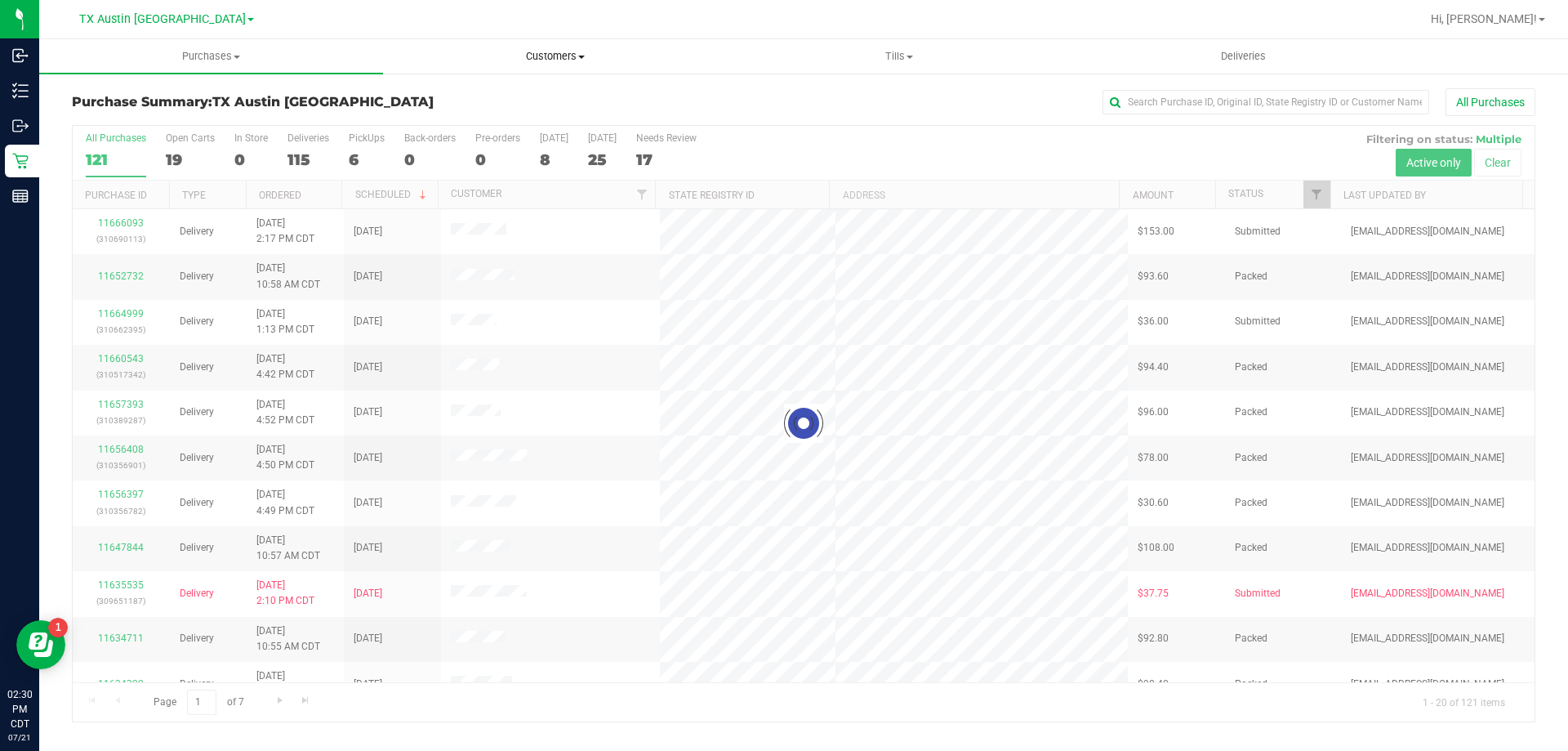 click on "Customers" at bounding box center (555, 56) 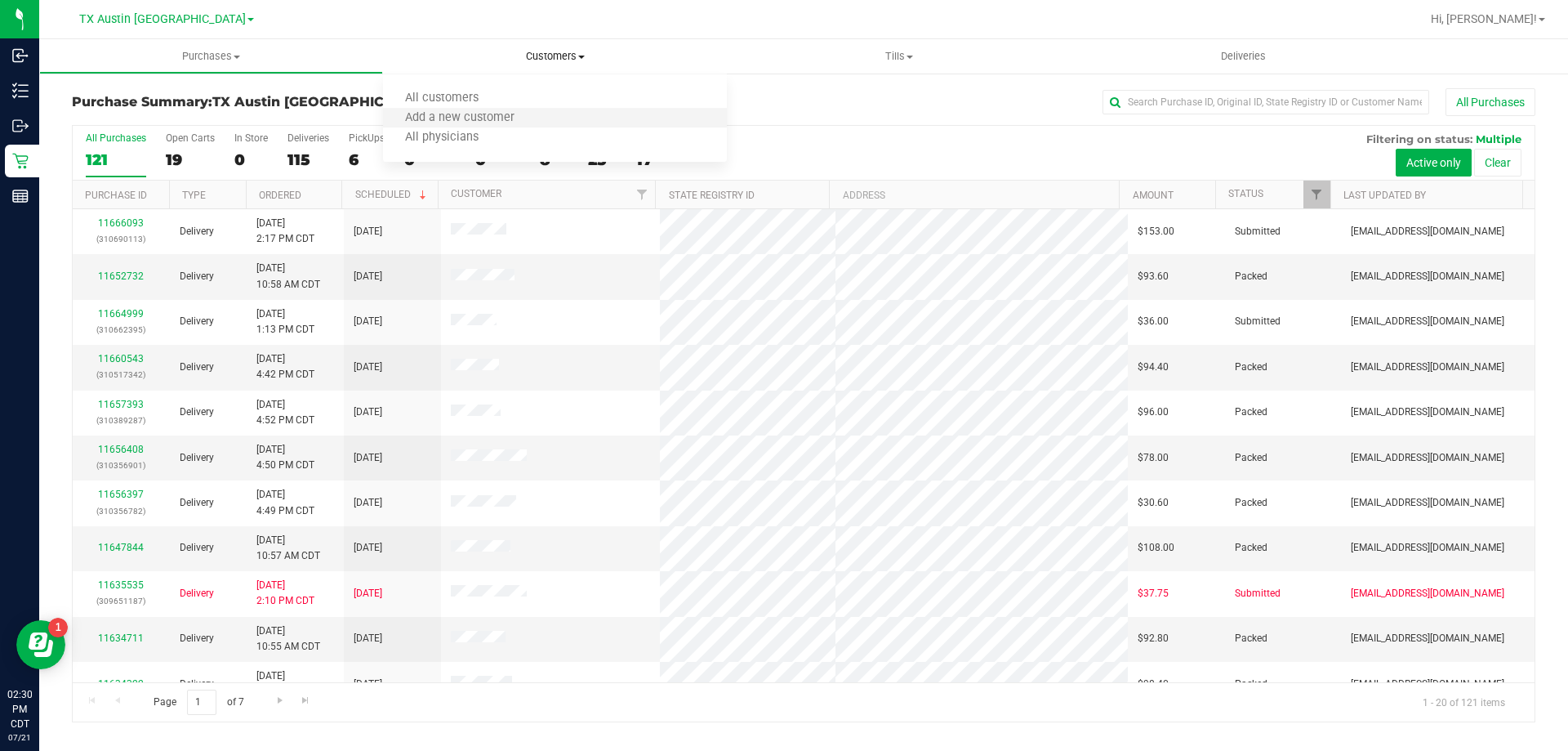 click on "Add a new customer" at bounding box center [555, 118] 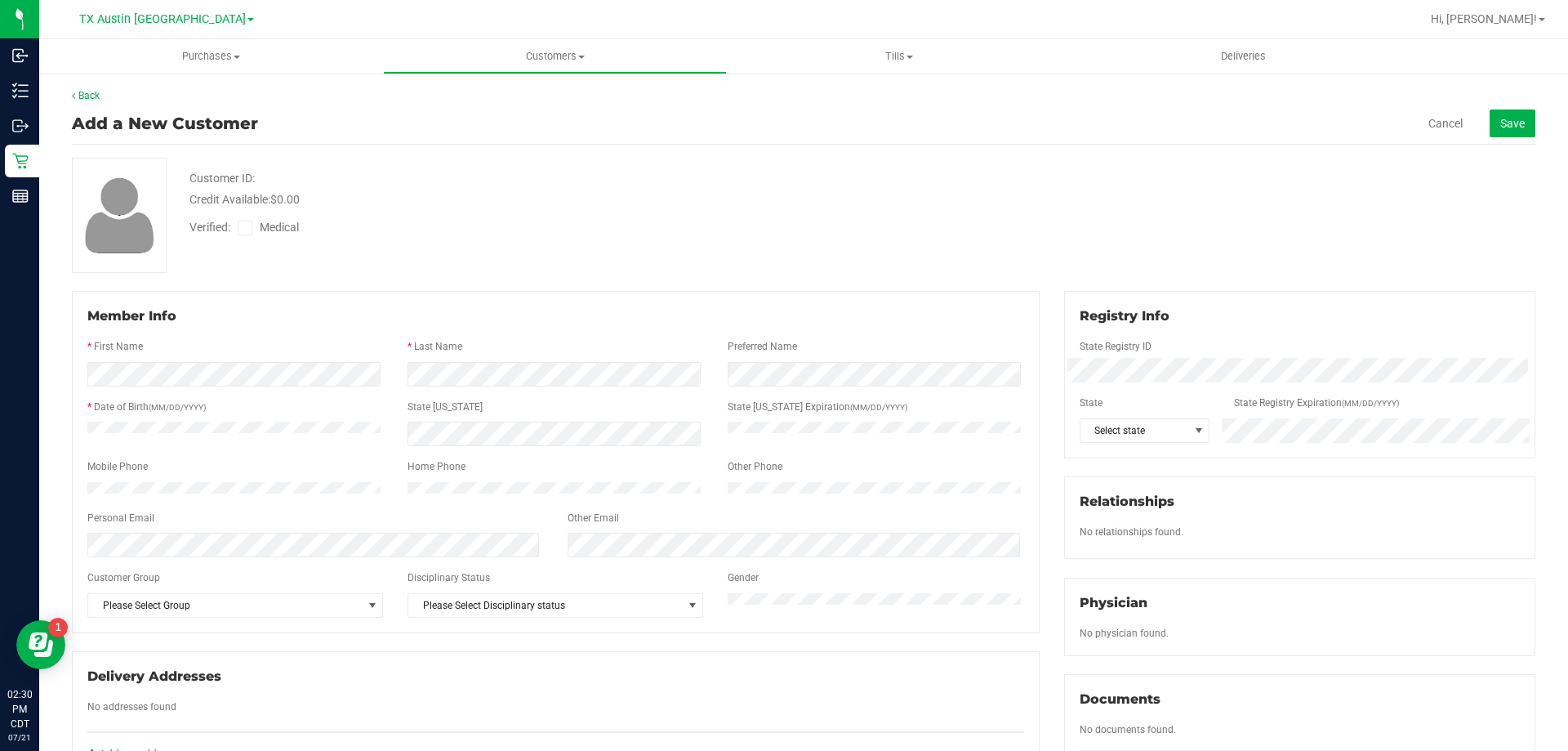 click on "Cancel
Save" at bounding box center (1331, 123) 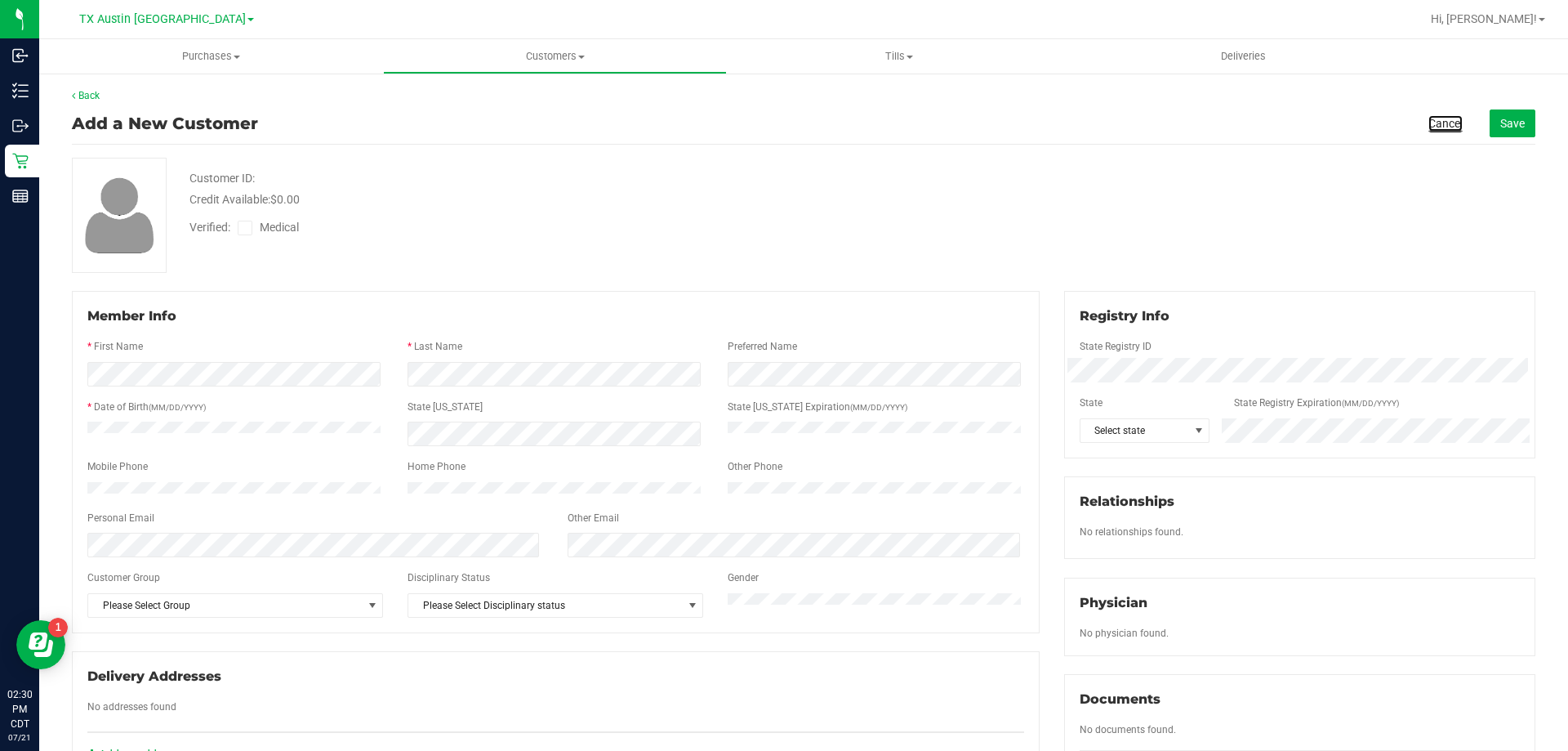 click on "Cancel" at bounding box center (1446, 123) 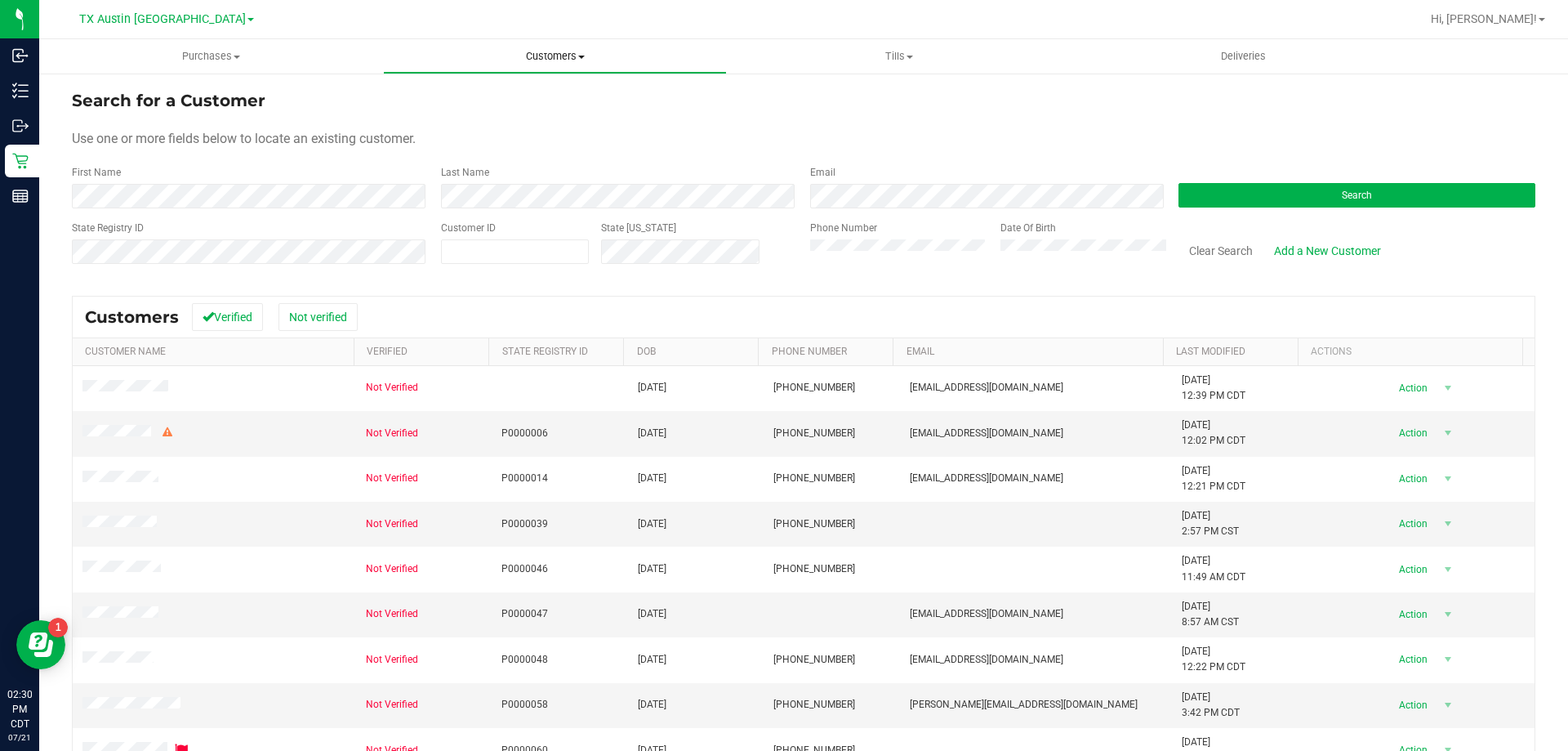 click on "Customers" at bounding box center (555, 56) 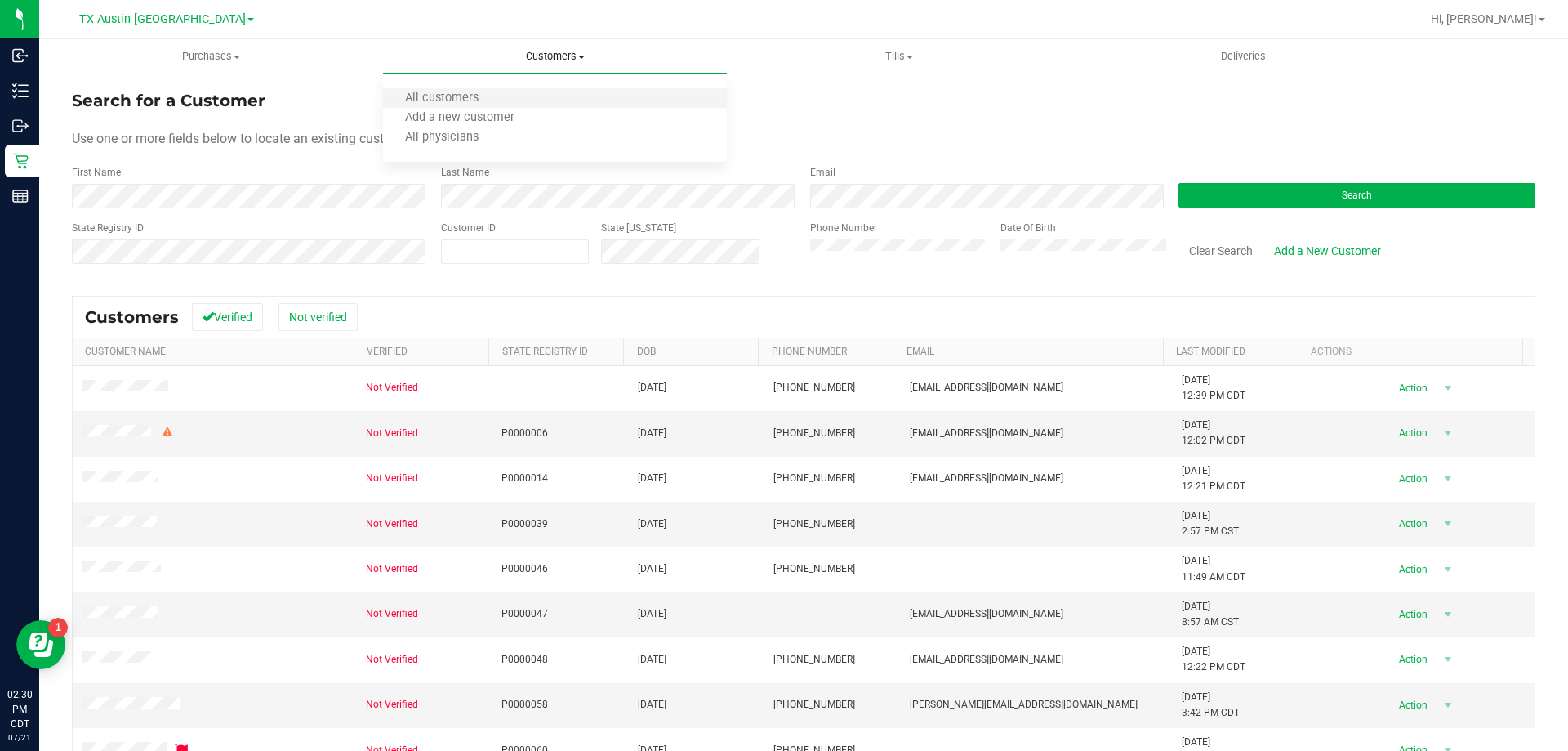 click on "All customers" at bounding box center (555, 99) 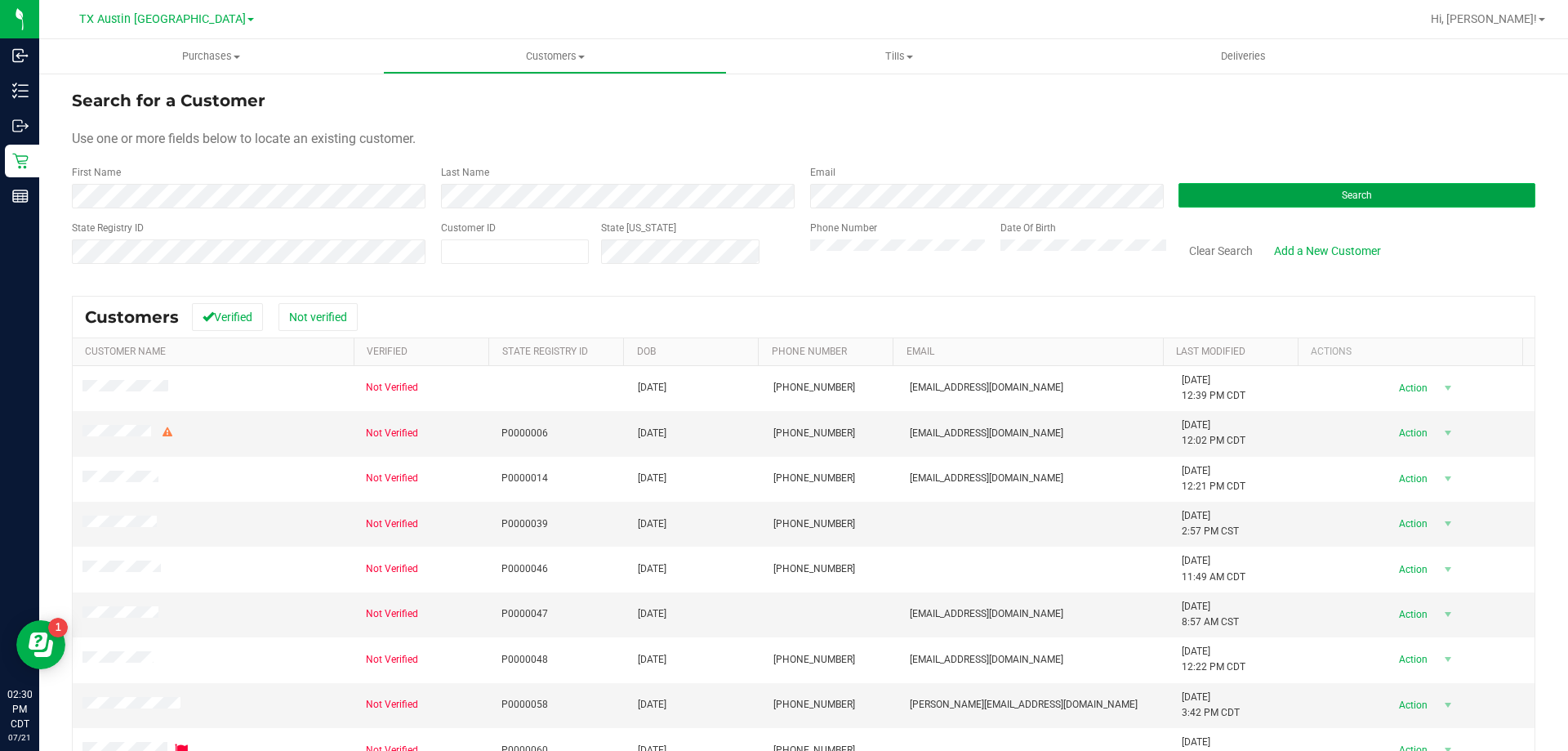 click on "Search" at bounding box center [1356, 195] 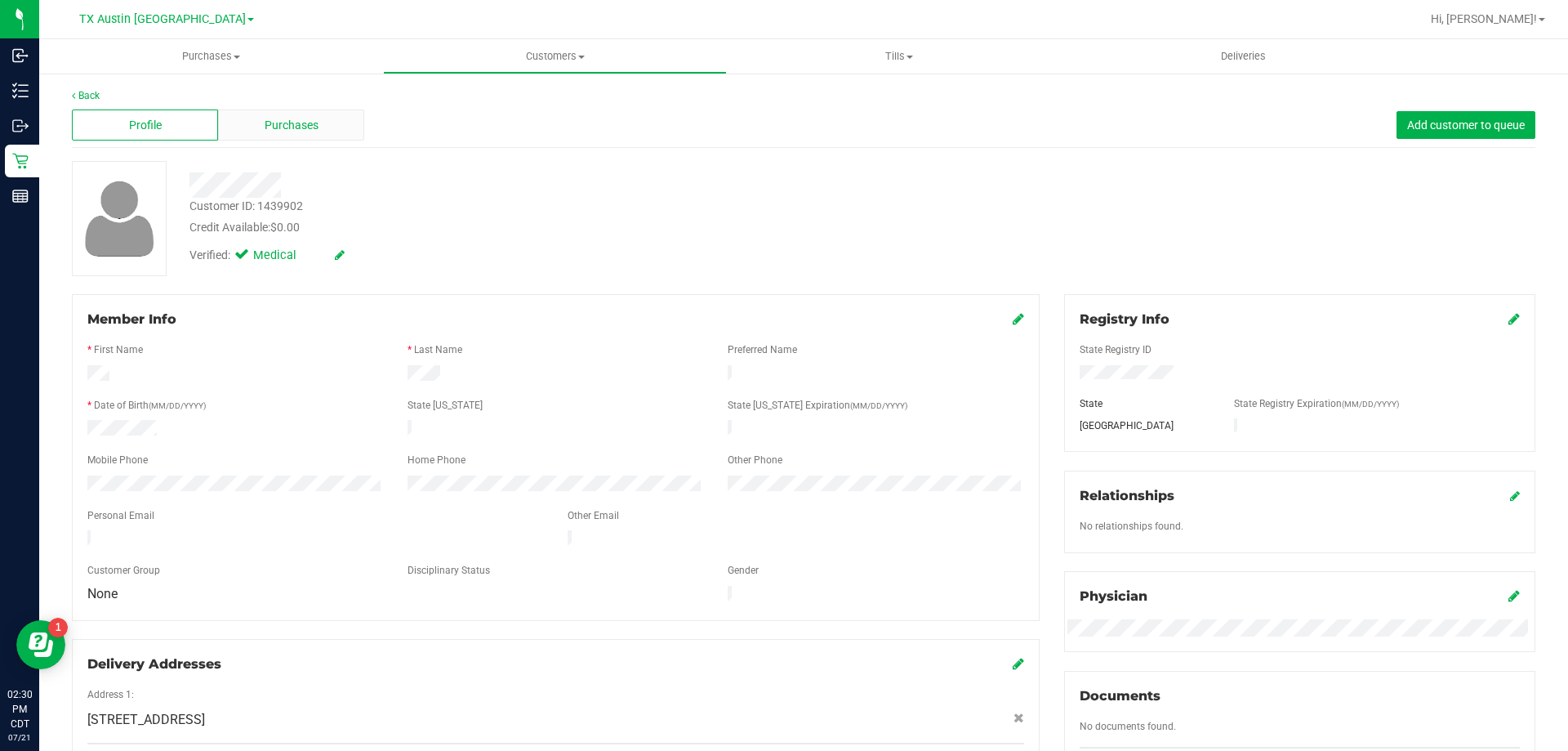 click on "Purchases" at bounding box center (291, 125) 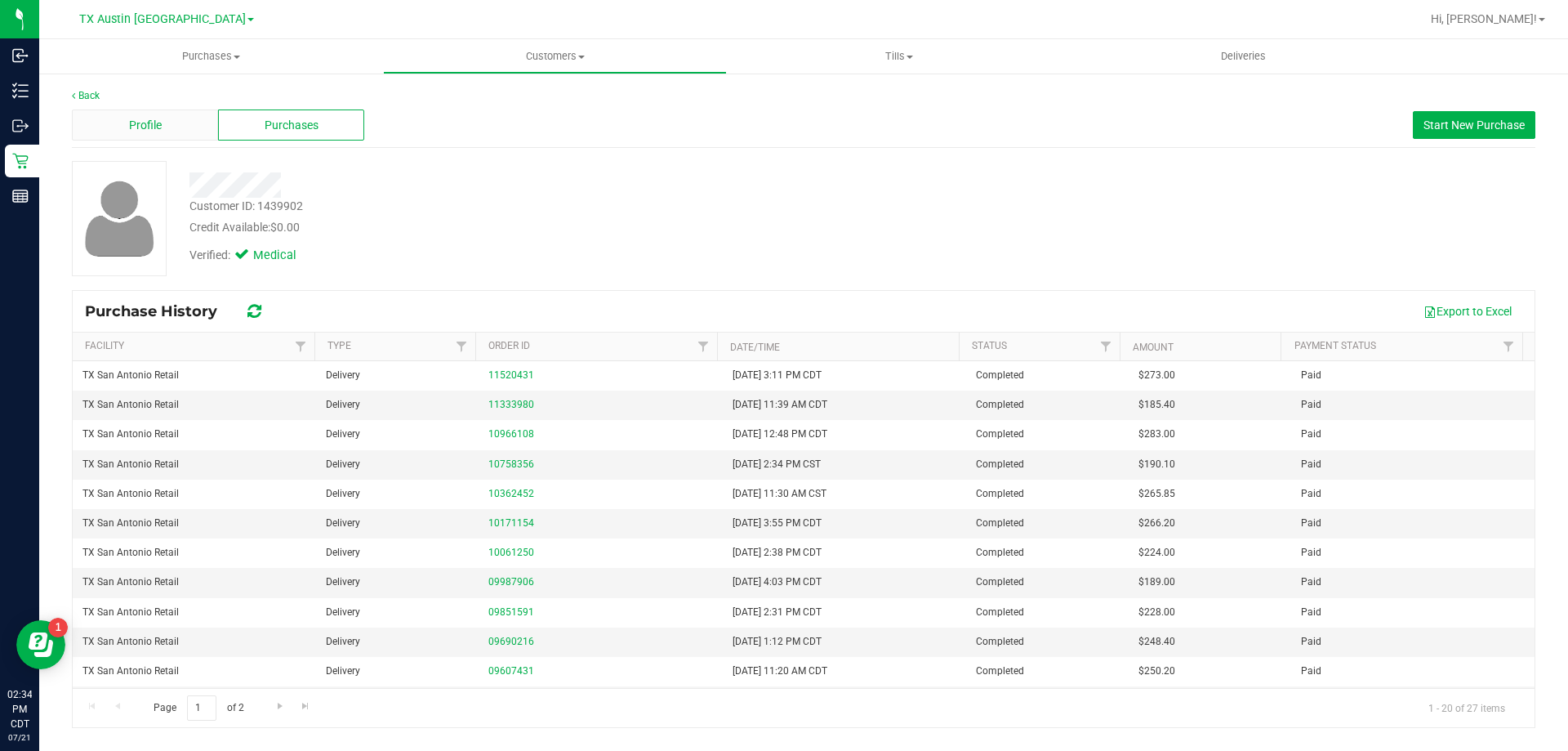 click on "Profile" at bounding box center (145, 125) 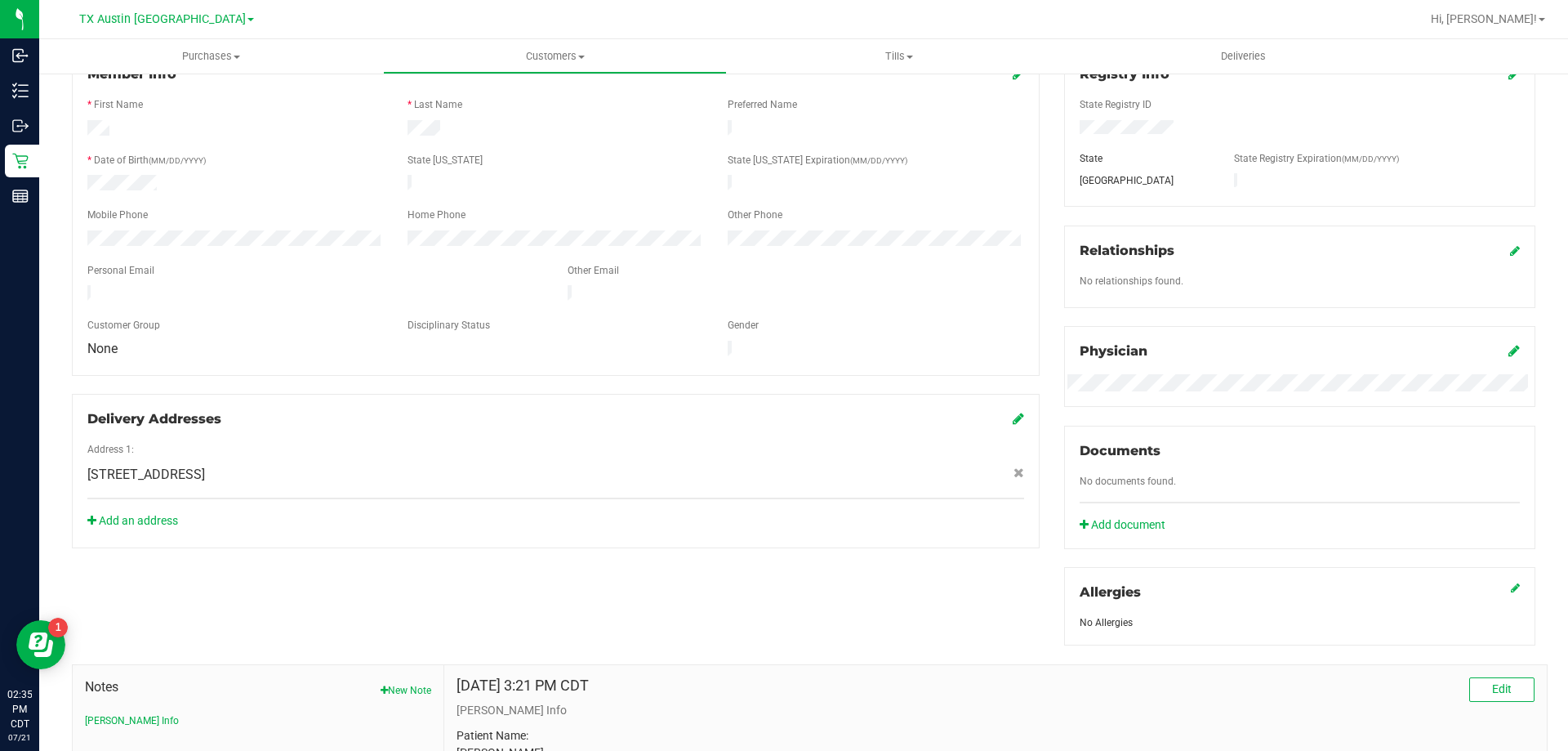scroll, scrollTop: 0, scrollLeft: 0, axis: both 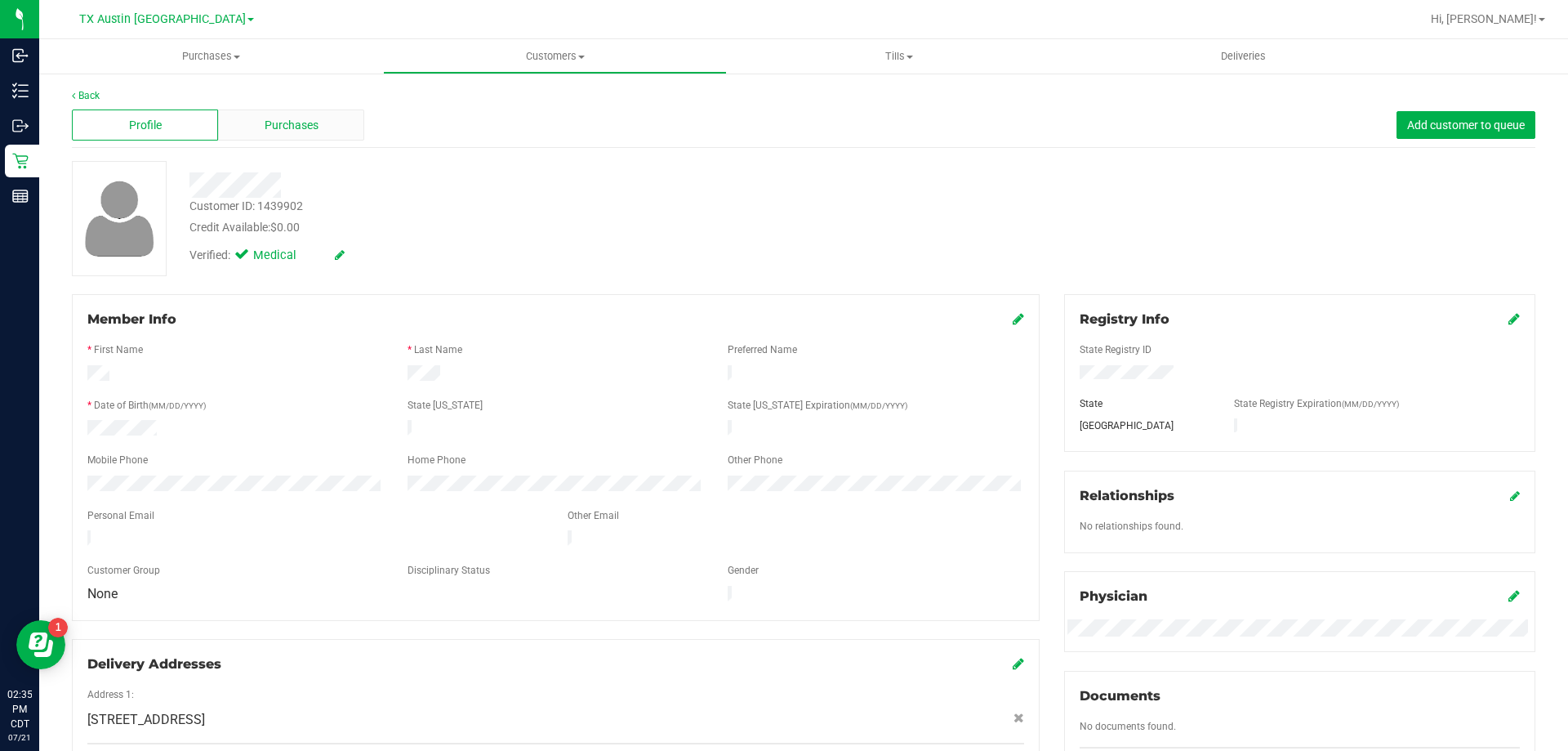 click on "Purchases" at bounding box center (292, 125) 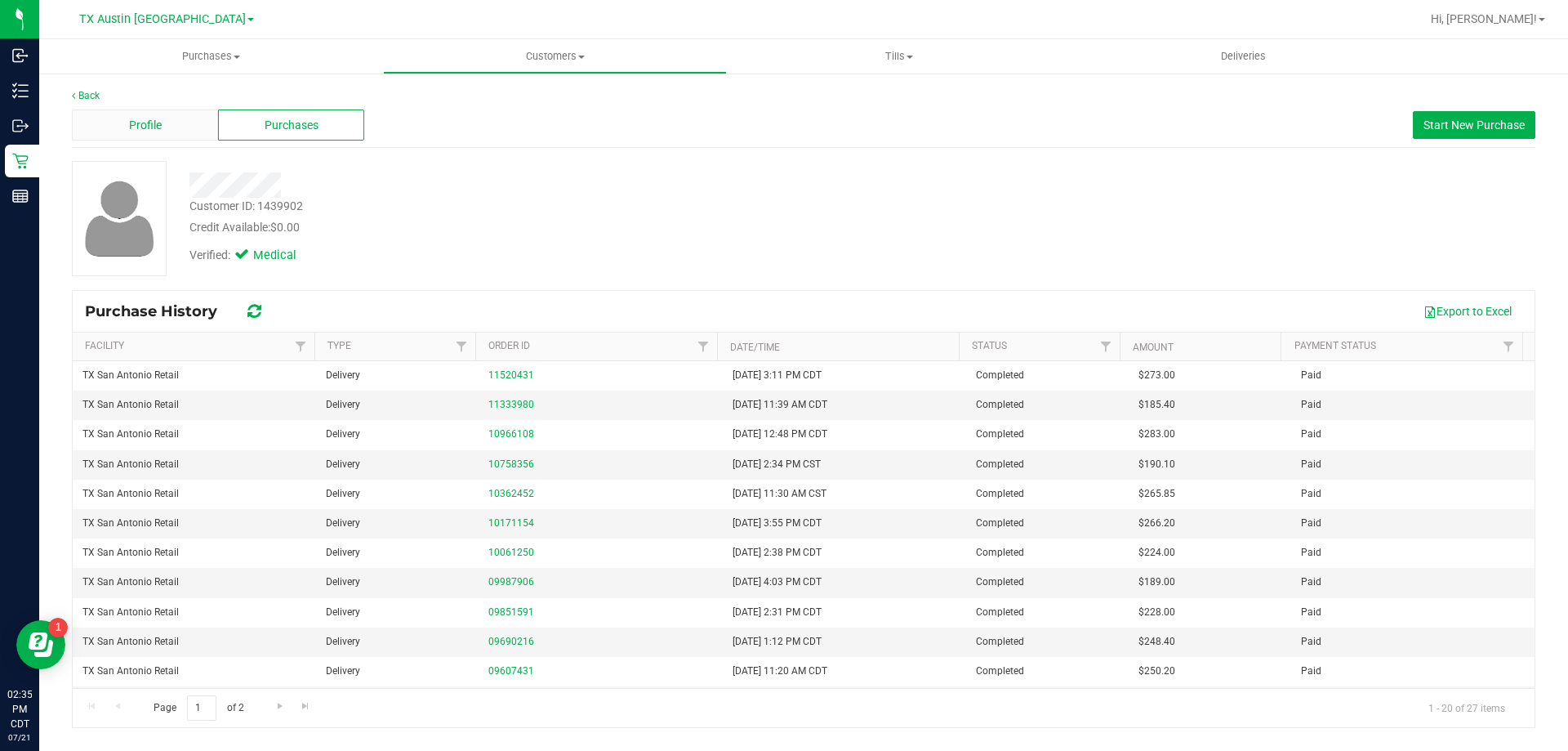 click on "Profile" at bounding box center [145, 125] 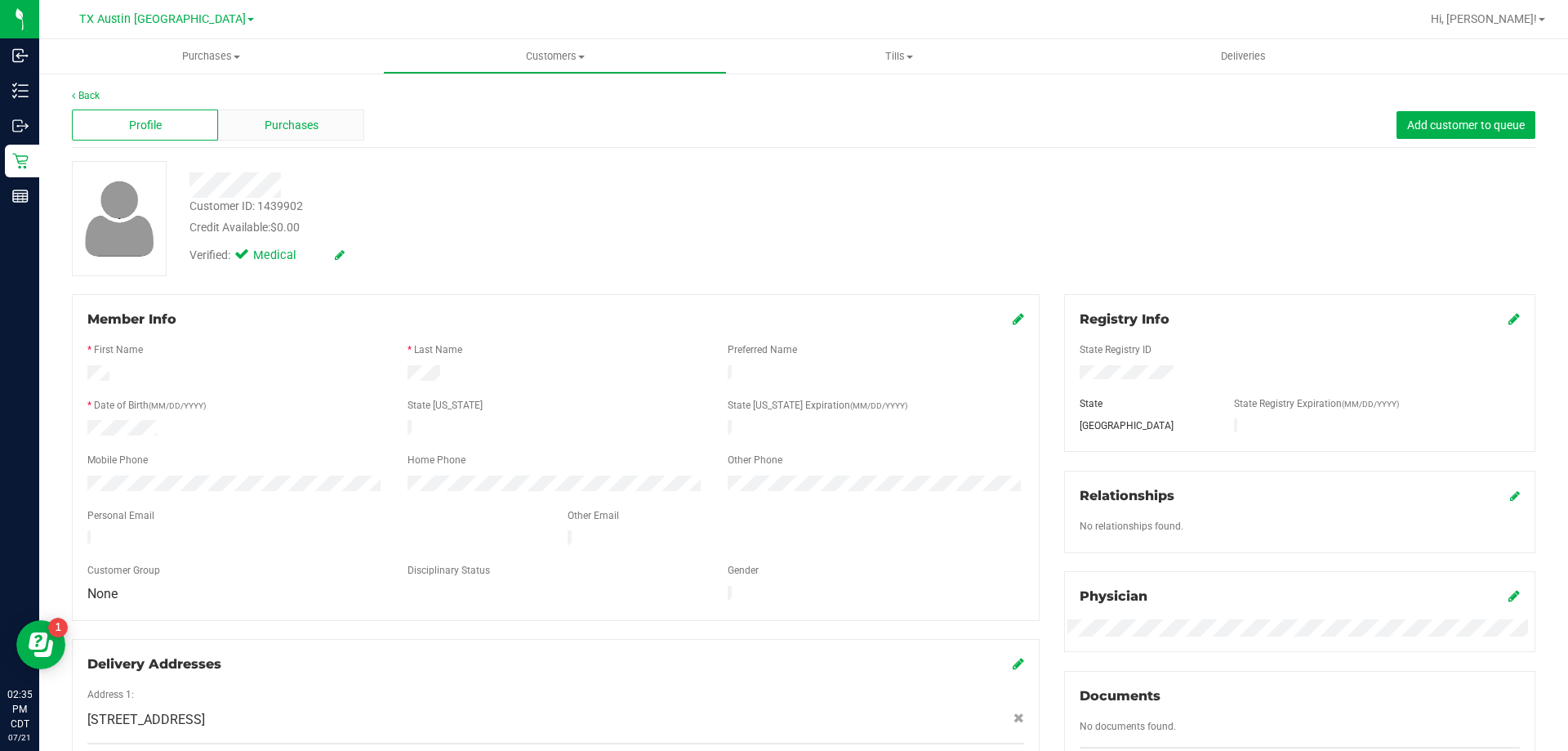click on "Purchases" at bounding box center (291, 125) 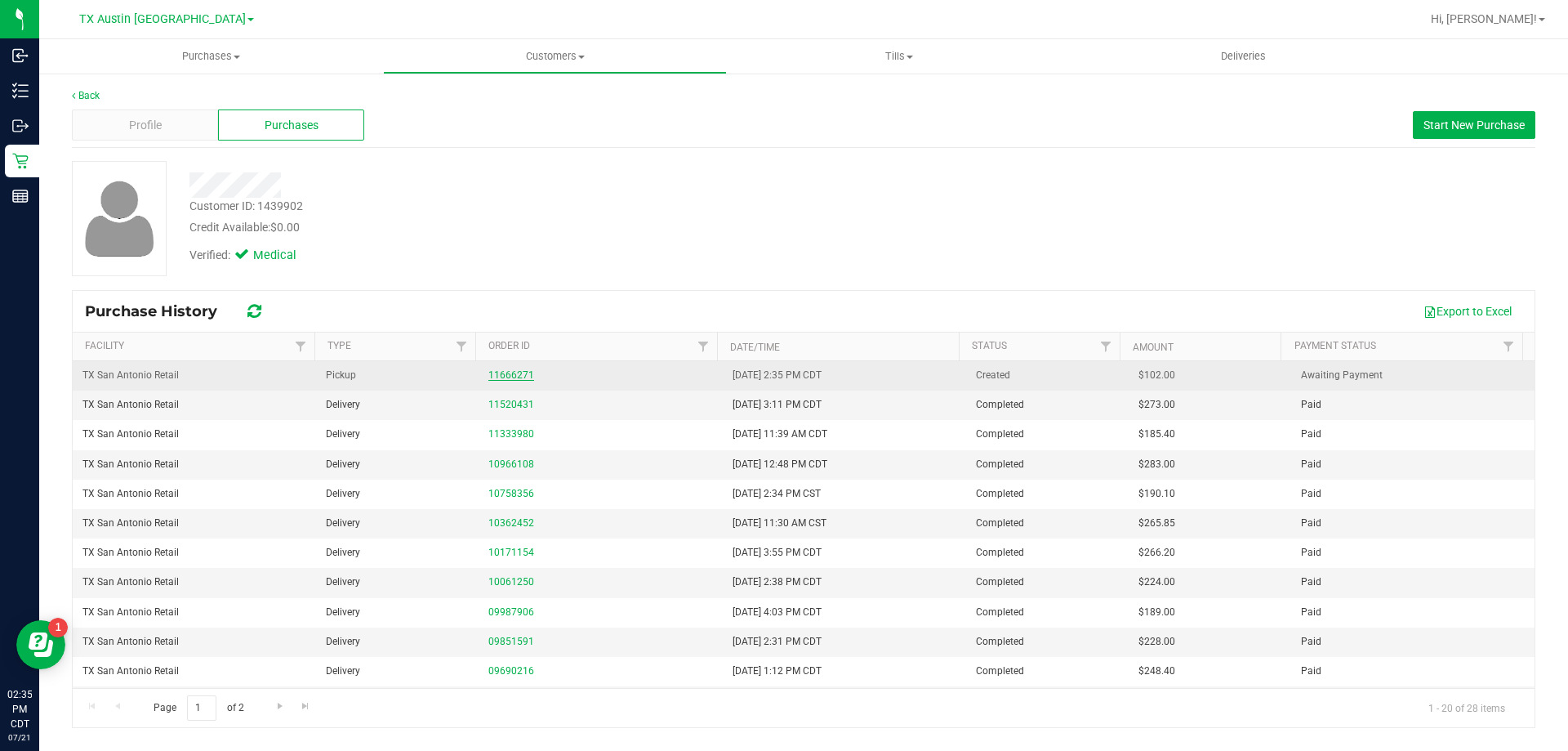 click on "11666271" at bounding box center [511, 375] 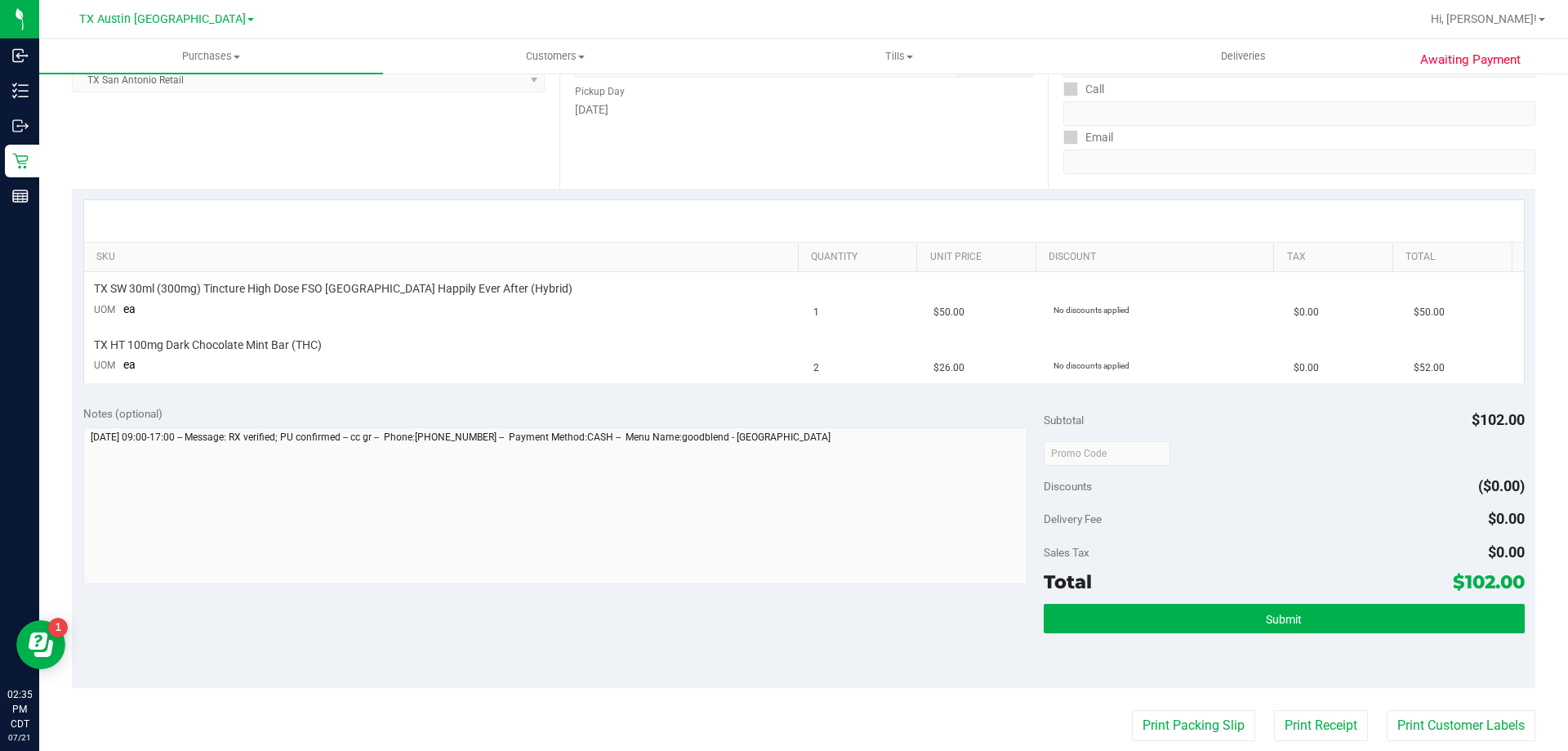 scroll, scrollTop: 0, scrollLeft: 0, axis: both 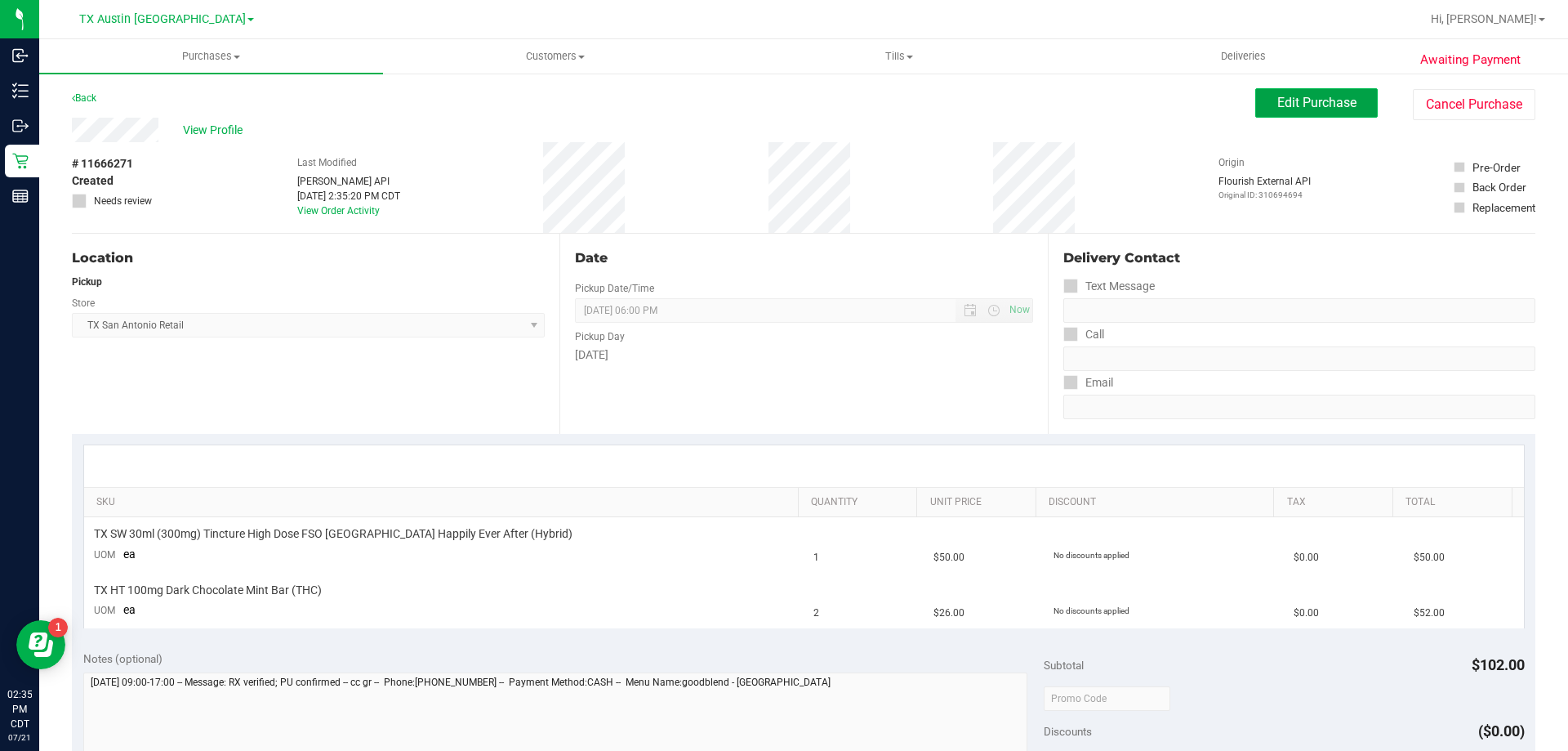 click on "Edit Purchase" at bounding box center [1316, 103] 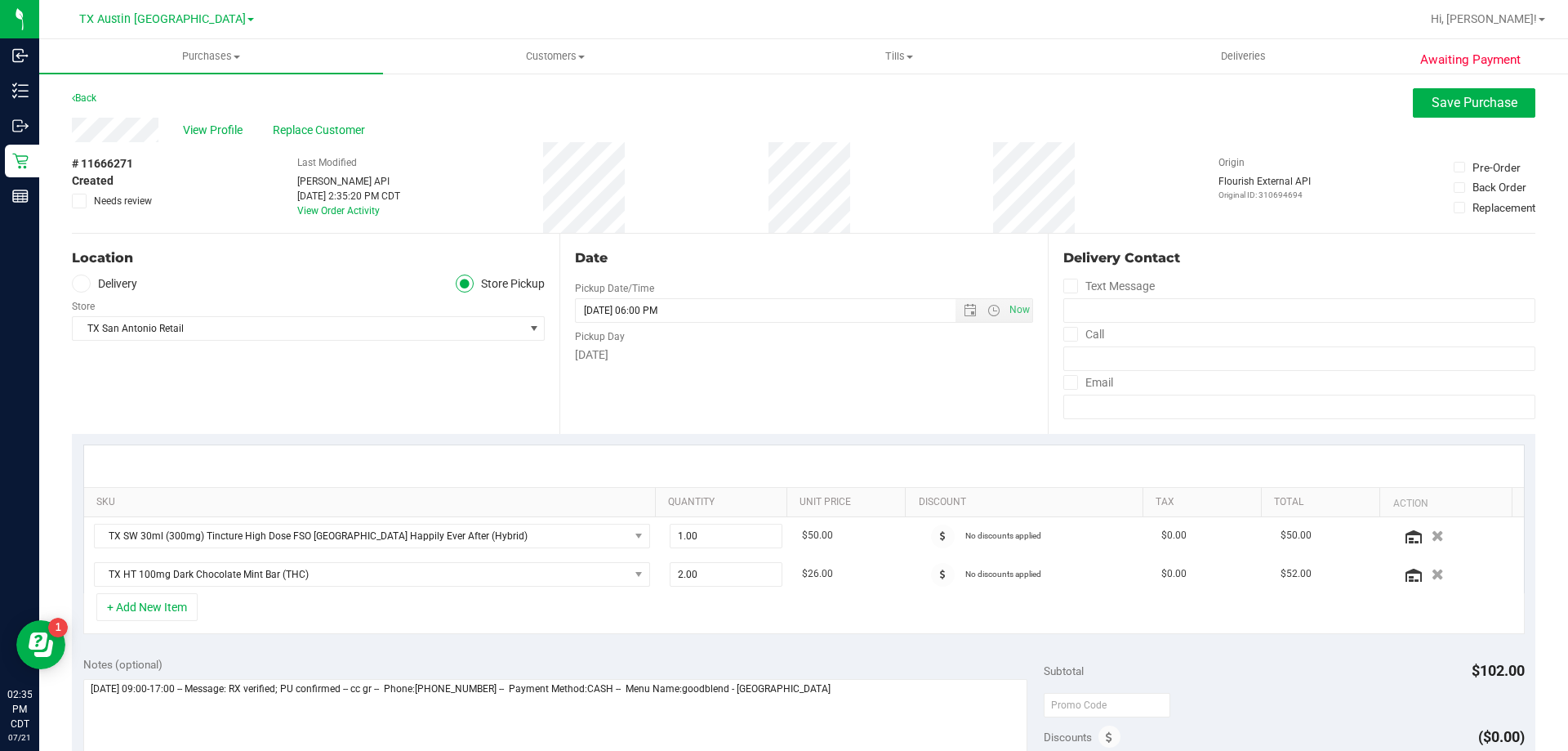 click on "Delivery" at bounding box center (105, 284) 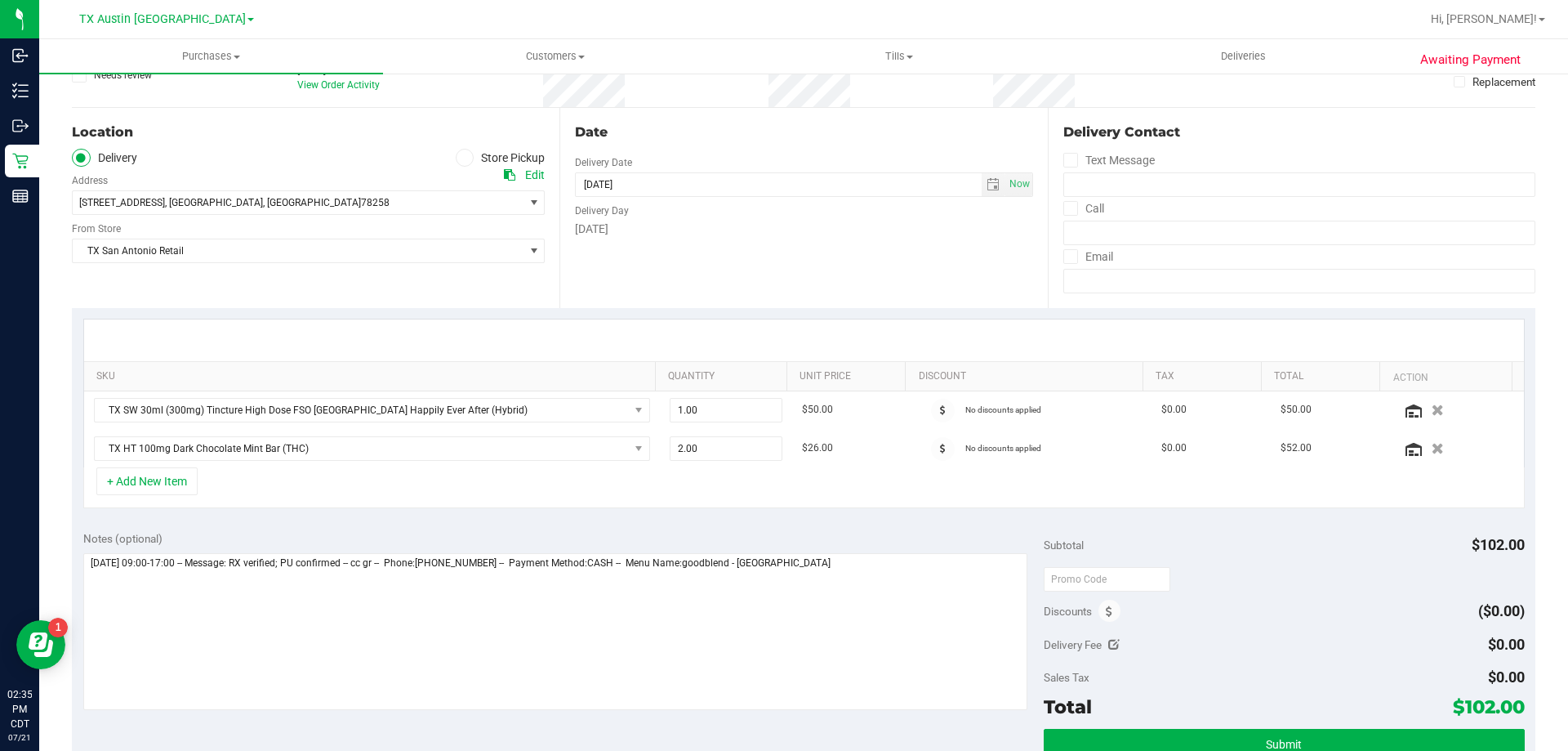 scroll, scrollTop: 327, scrollLeft: 0, axis: vertical 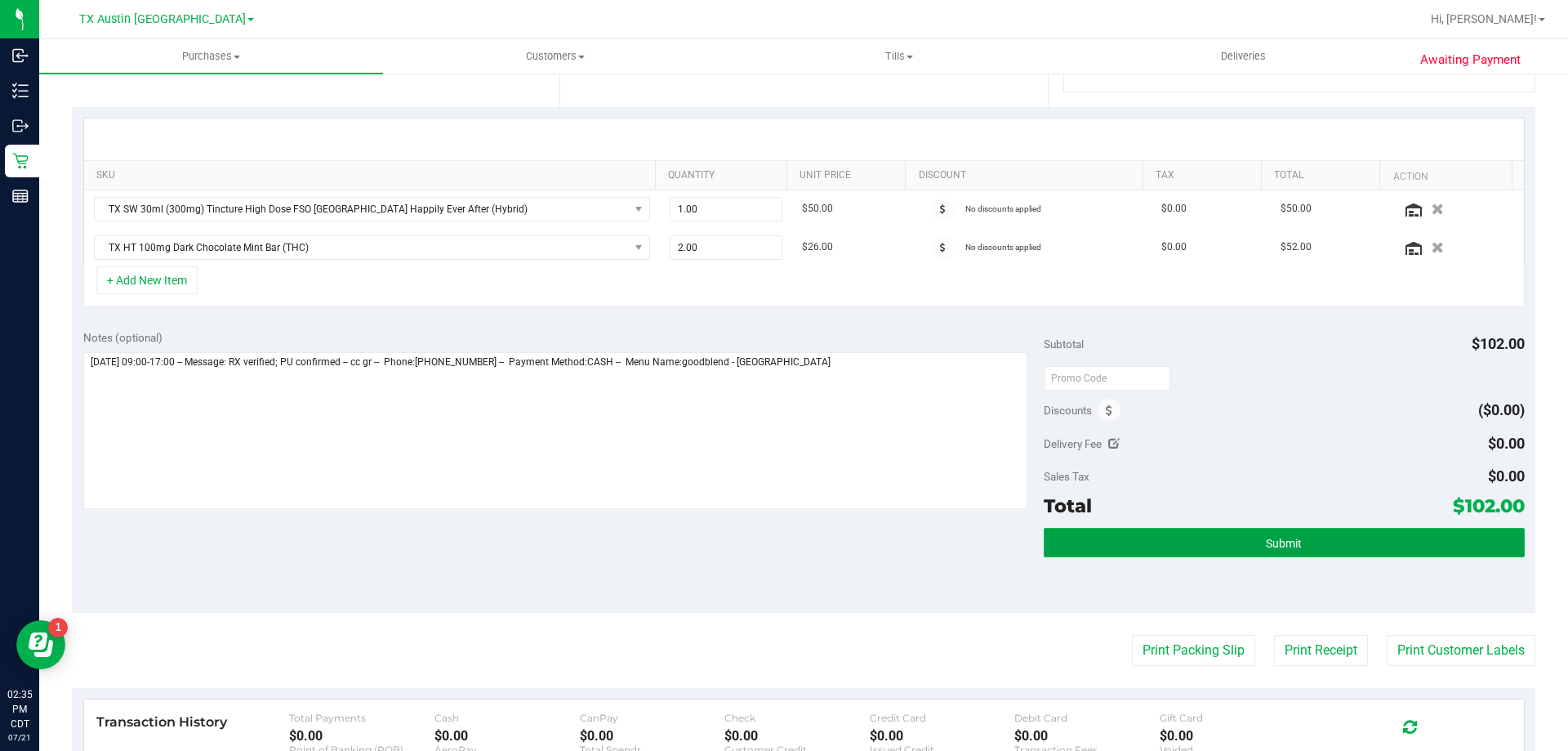 click on "Submit" at bounding box center (1284, 543) 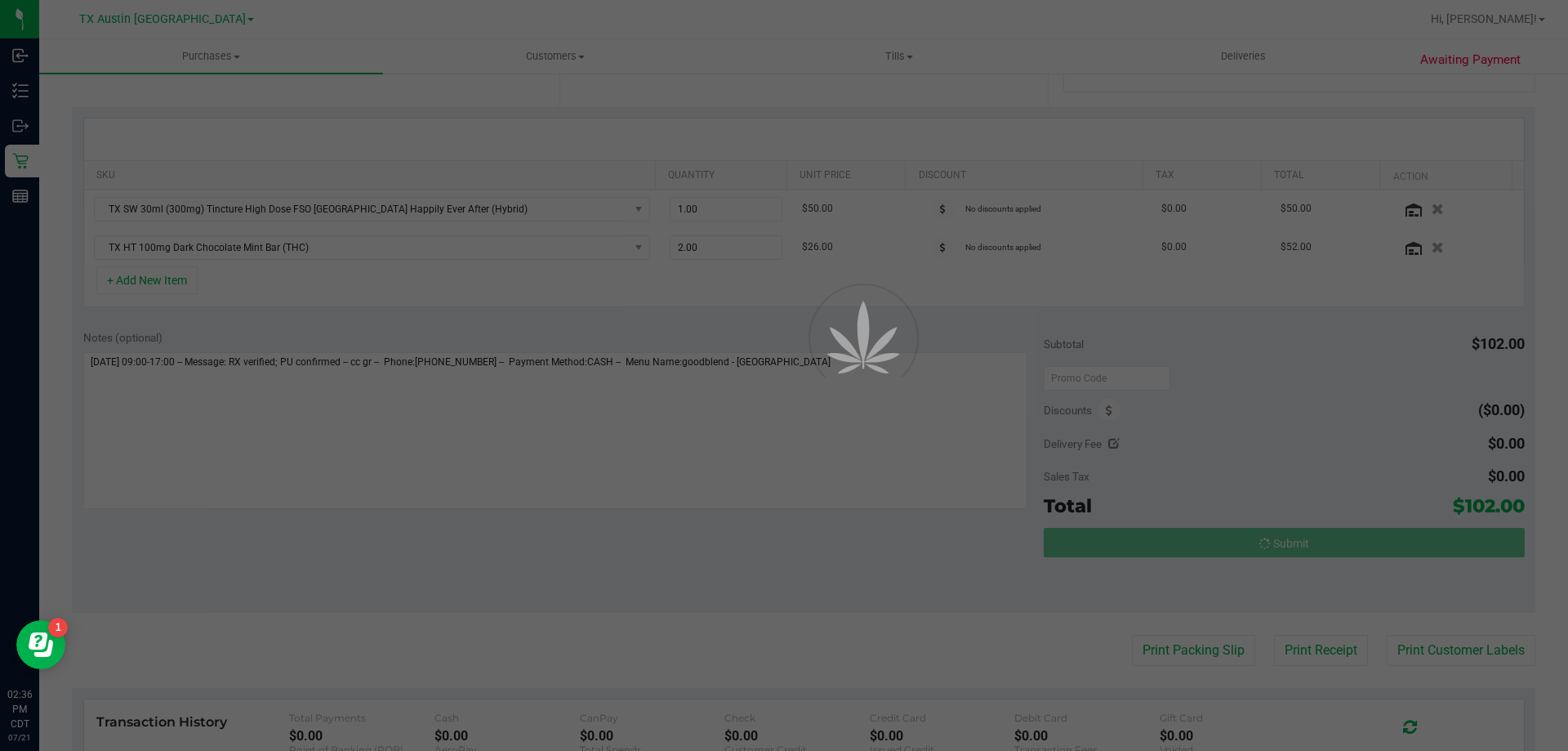 scroll, scrollTop: 0, scrollLeft: 0, axis: both 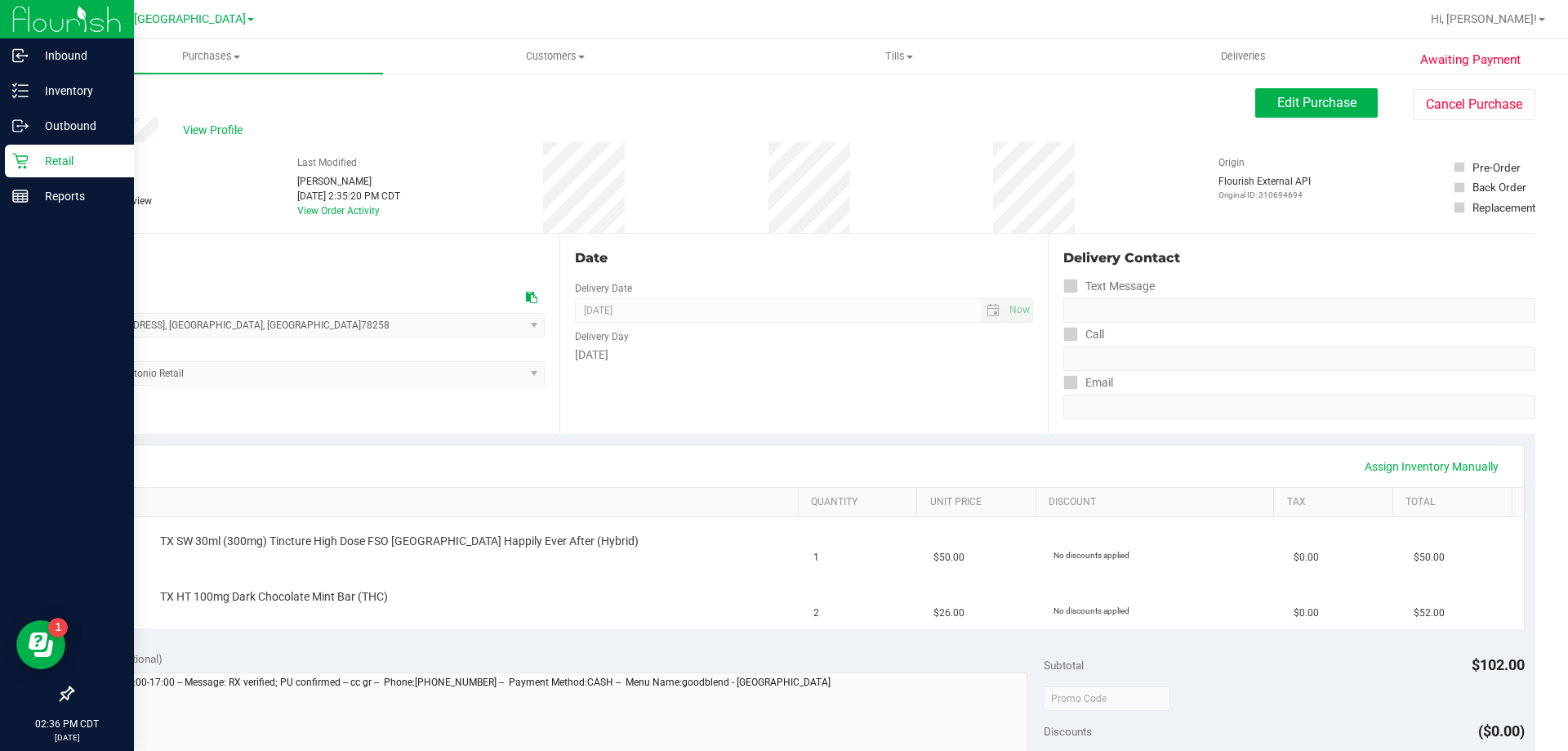 click on "Retail" at bounding box center [69, 161] 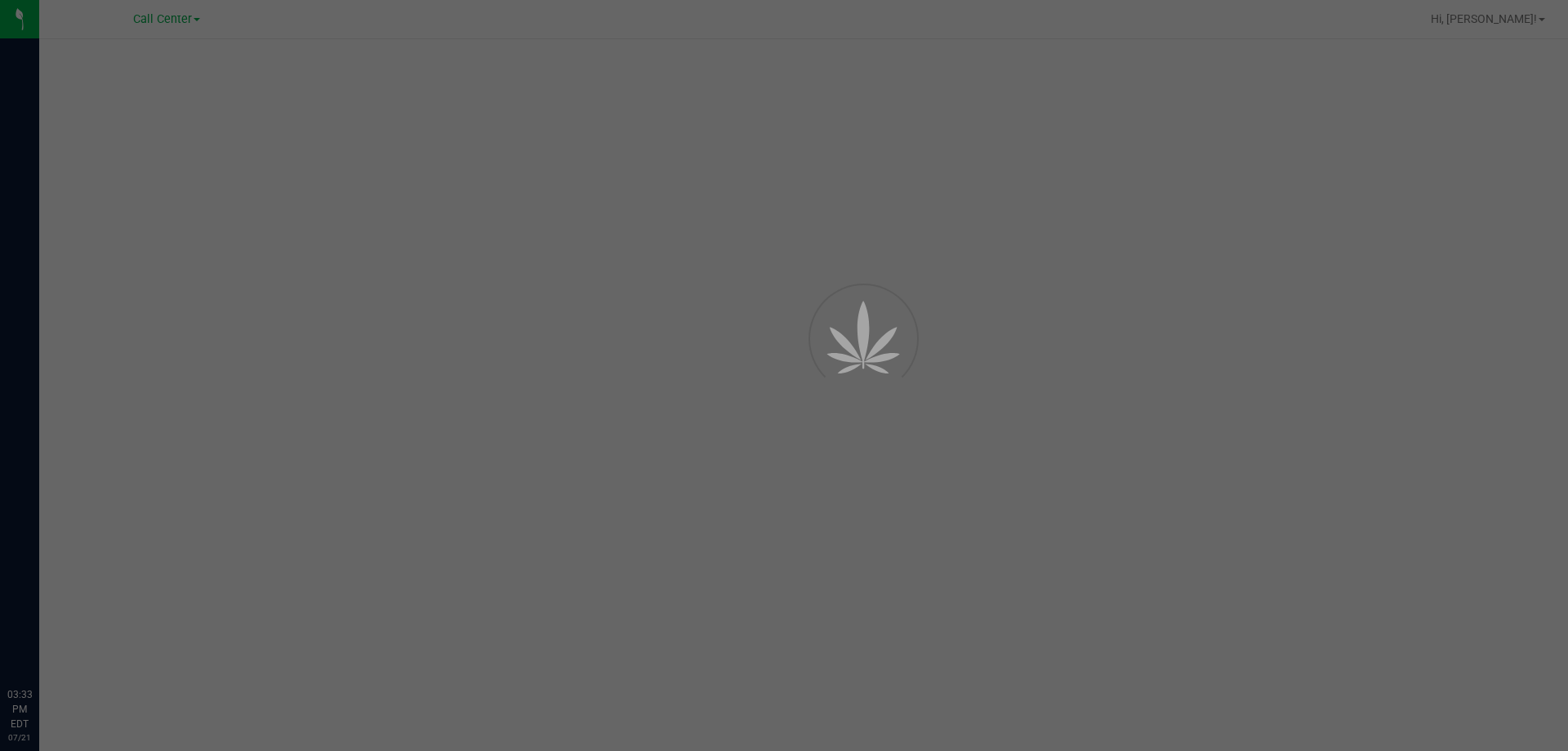 scroll, scrollTop: 0, scrollLeft: 0, axis: both 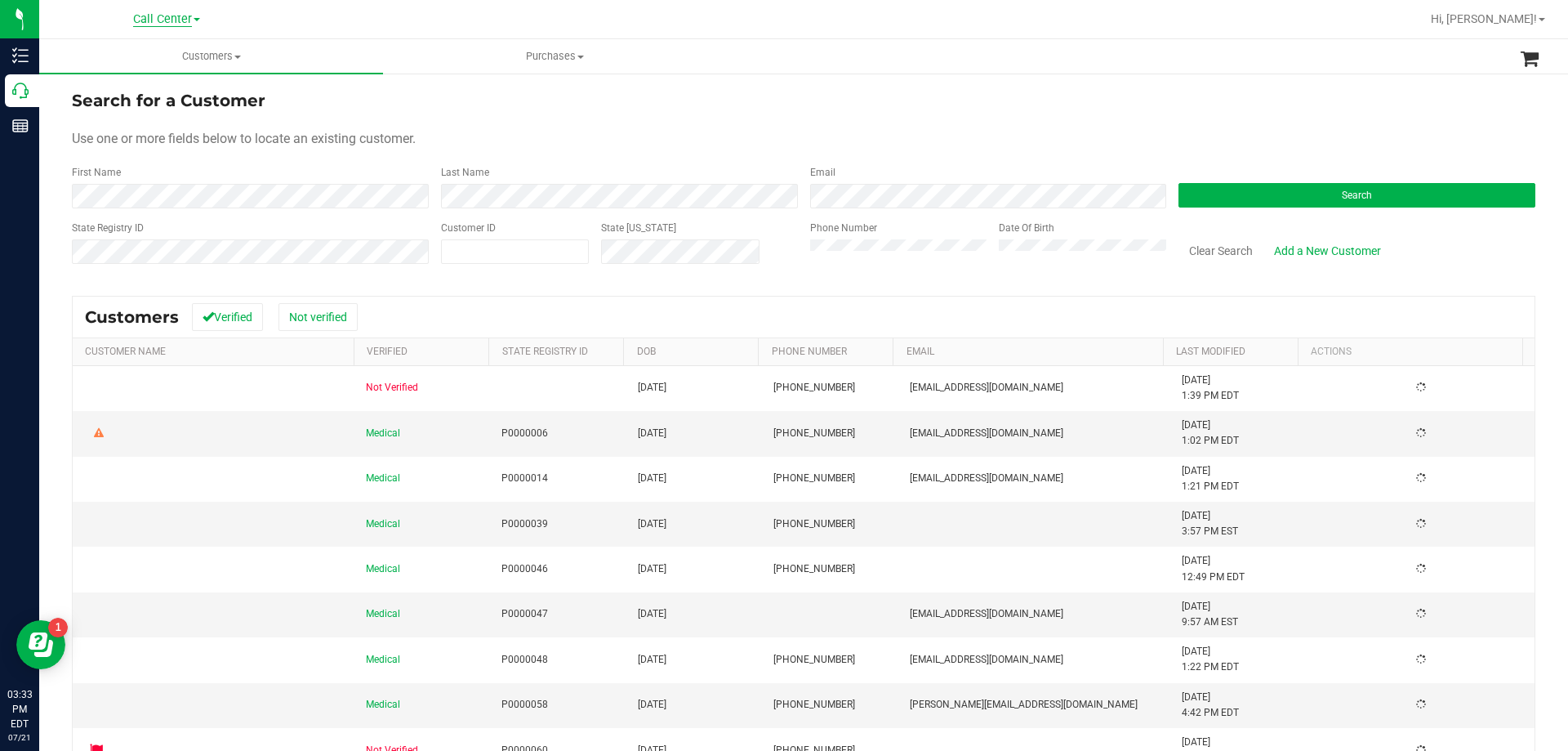click on "Call Center" at bounding box center [163, 20] 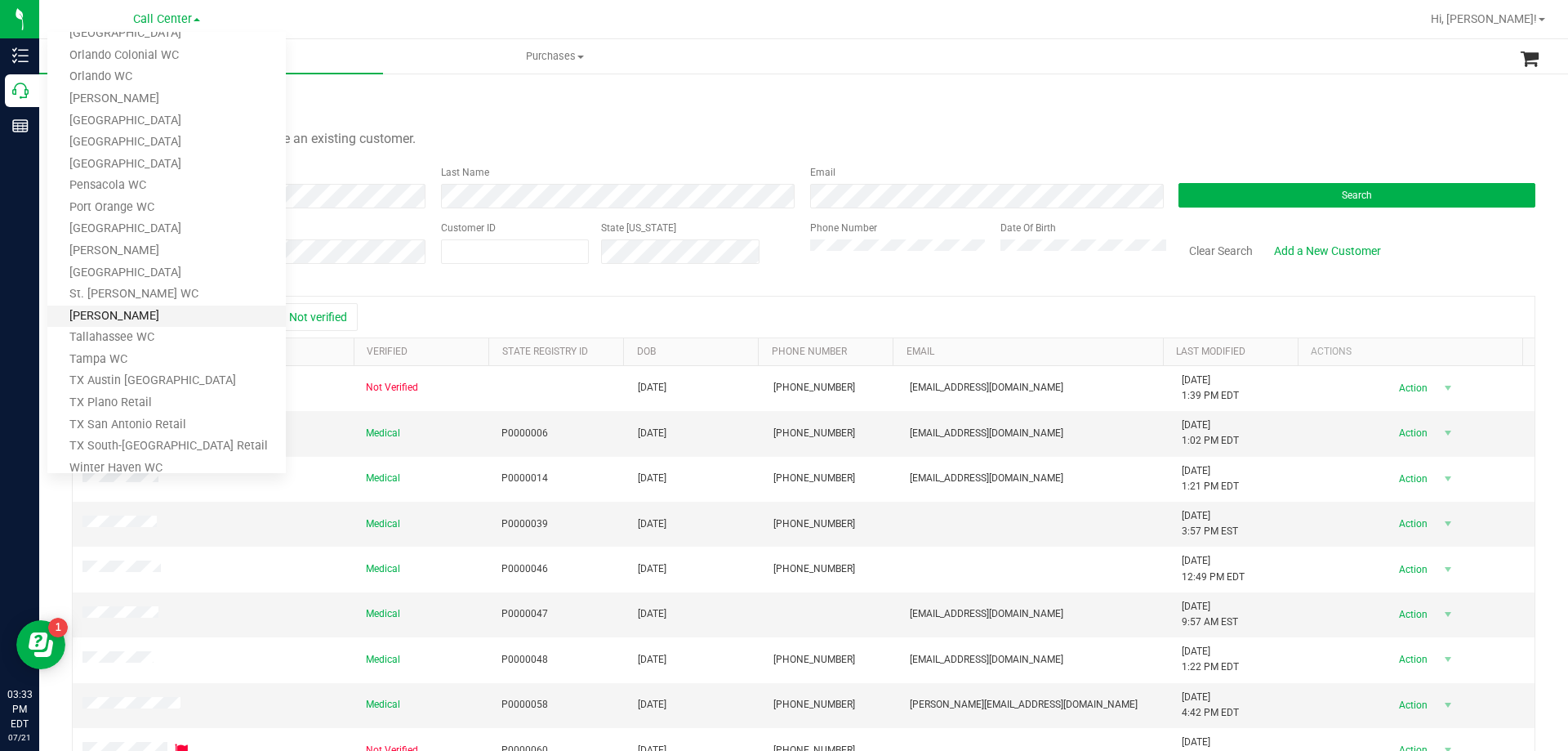 scroll, scrollTop: 654, scrollLeft: 0, axis: vertical 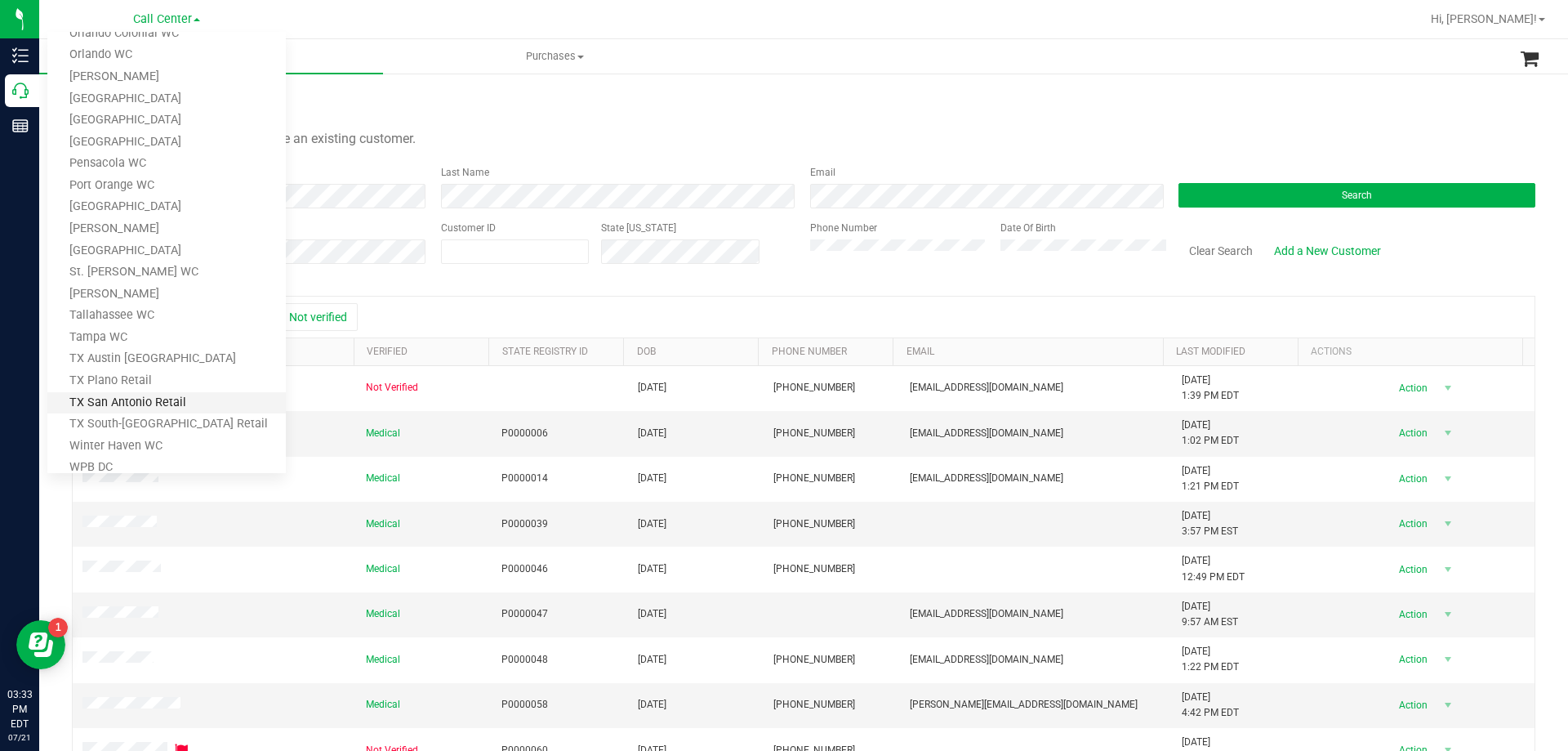 click on "TX San Antonio Retail" at bounding box center (167, 403) 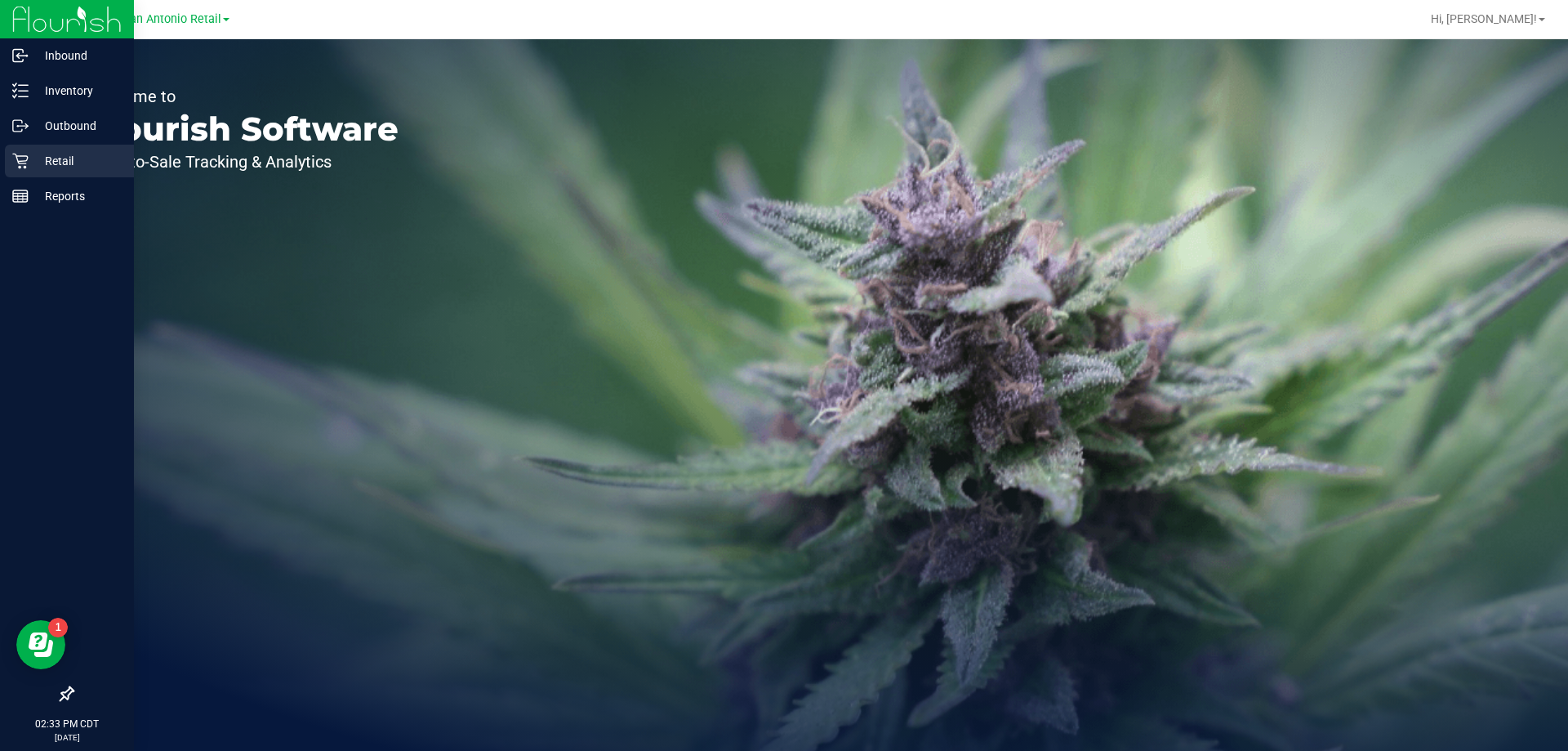 click on "Retail" at bounding box center [78, 161] 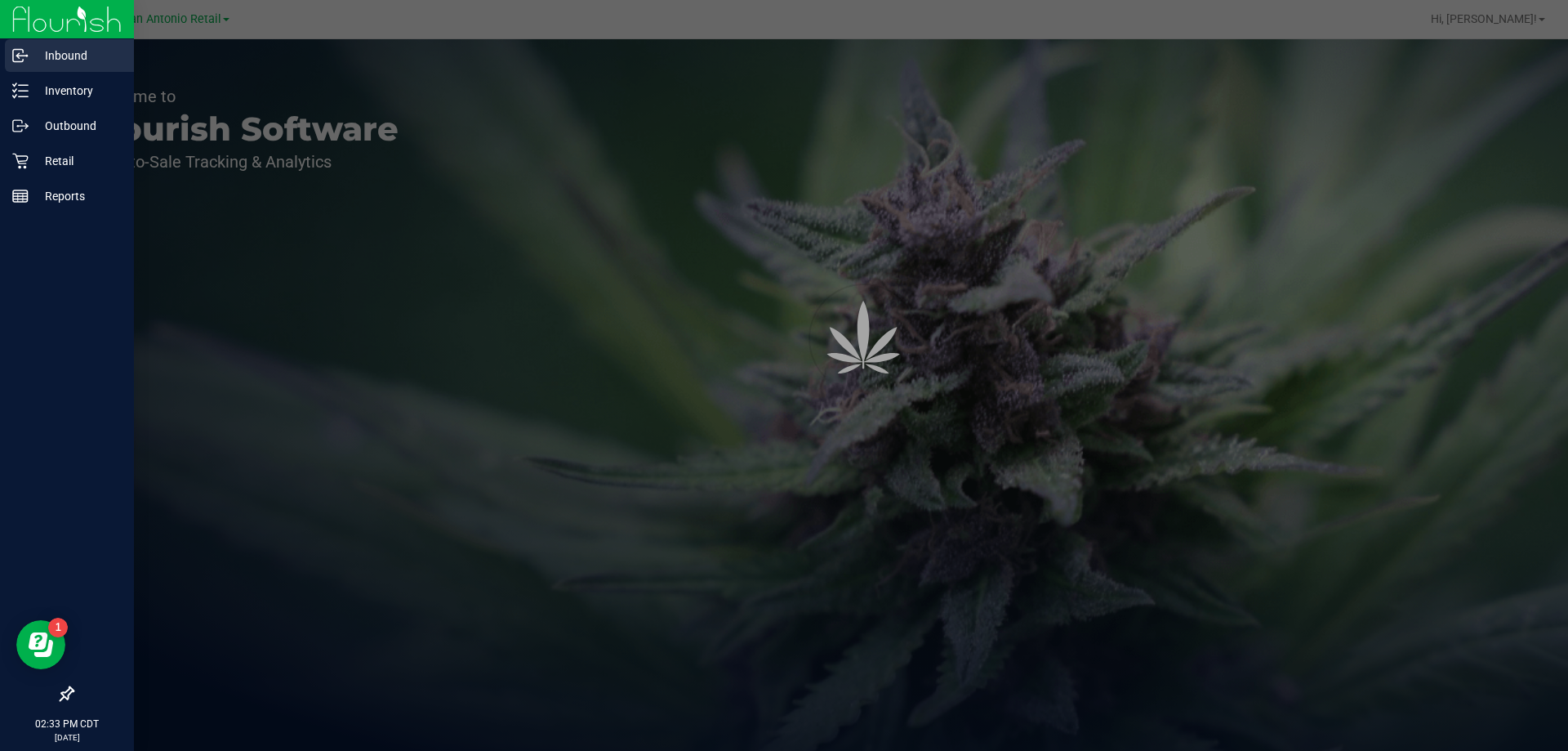 click on "Inbound" at bounding box center (67, 56) 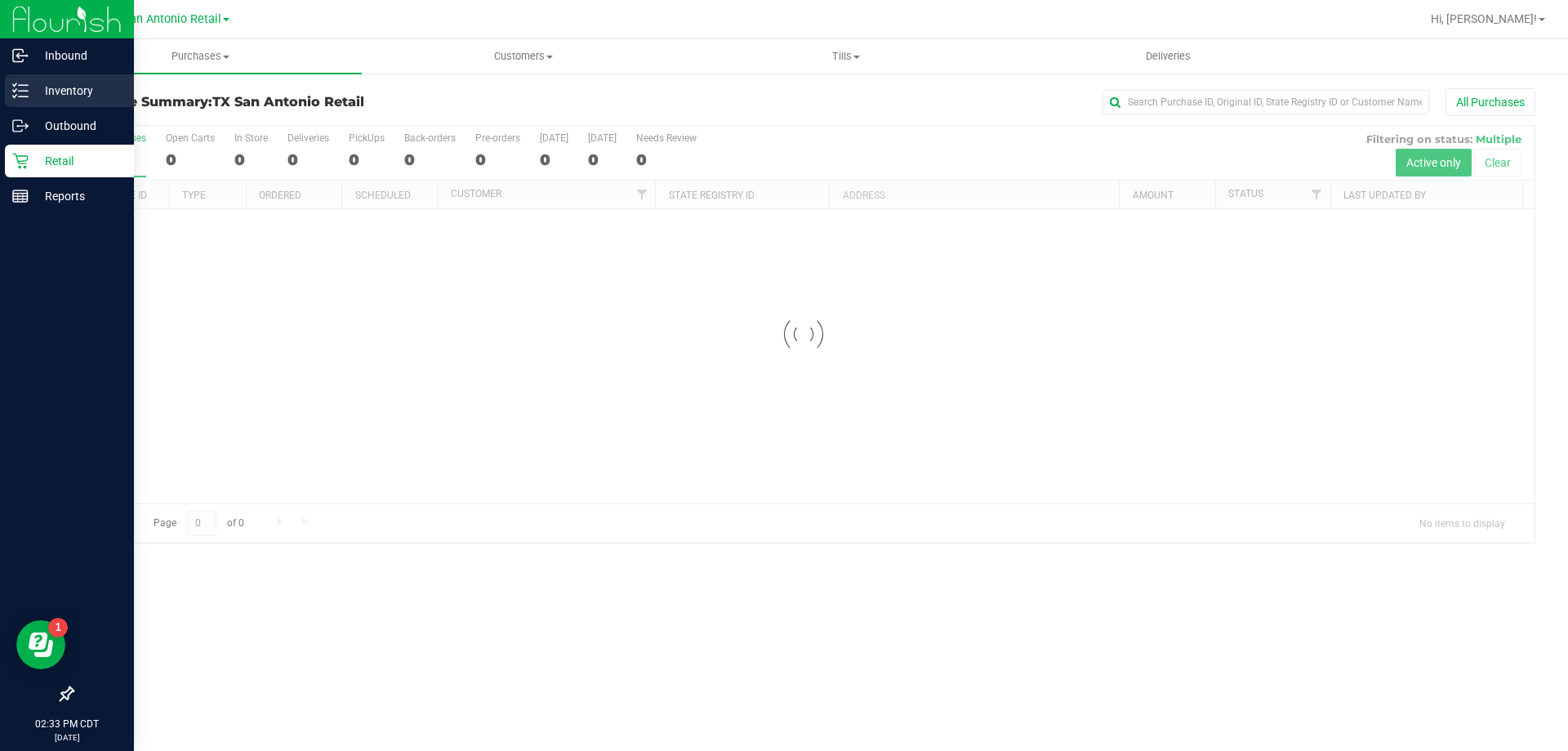 click on "Inventory" at bounding box center (78, 91) 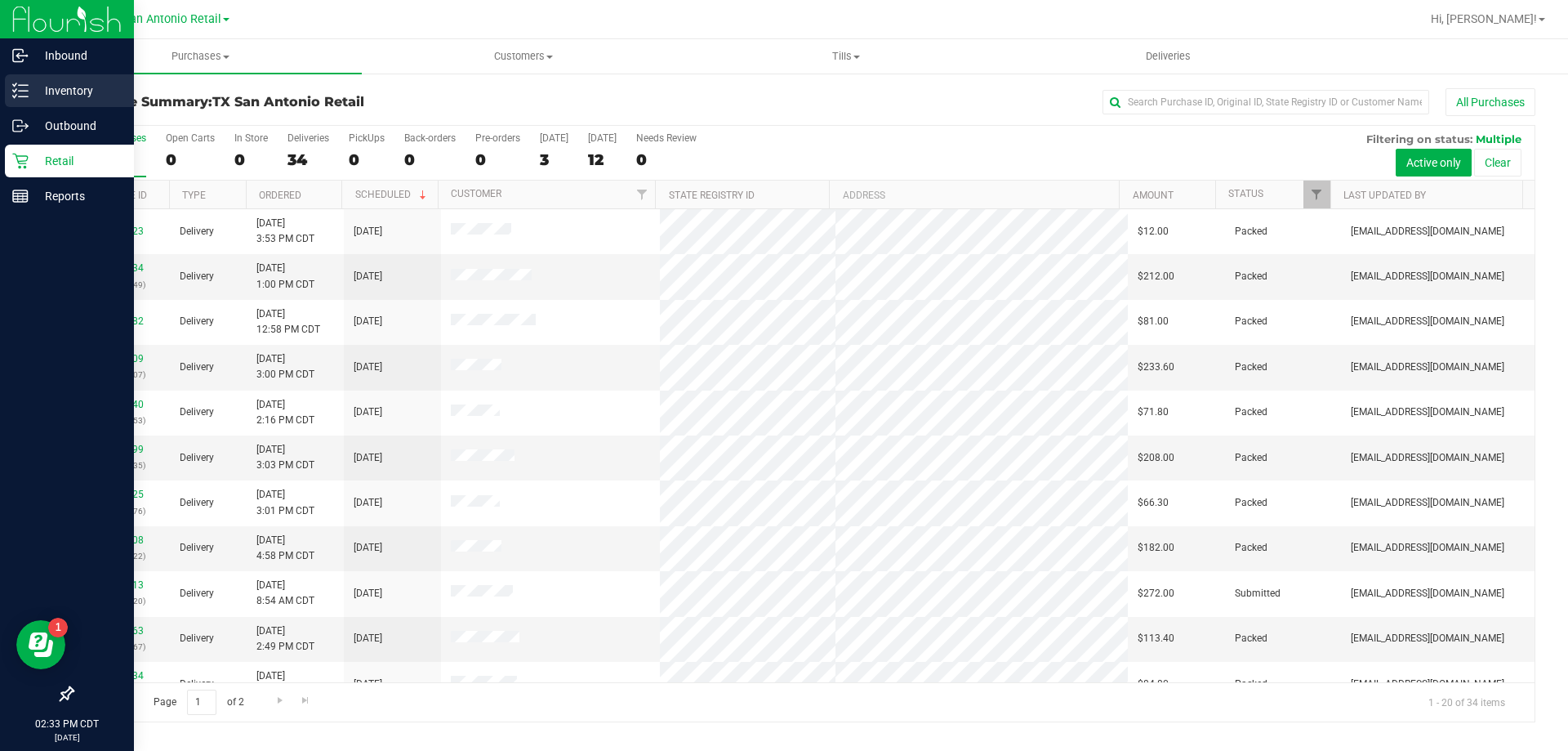 click on "Inventory" at bounding box center (78, 91) 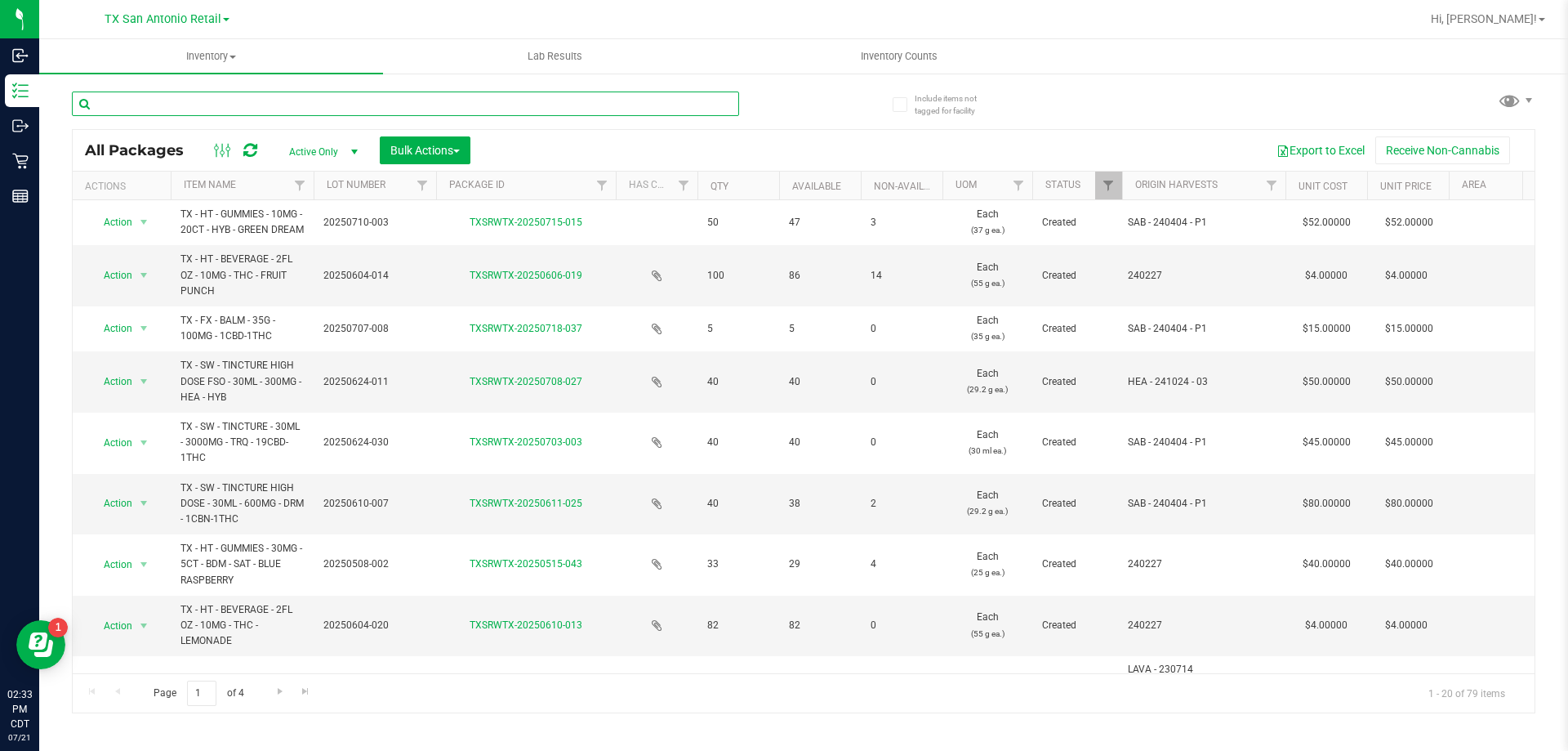 click at bounding box center [405, 104] 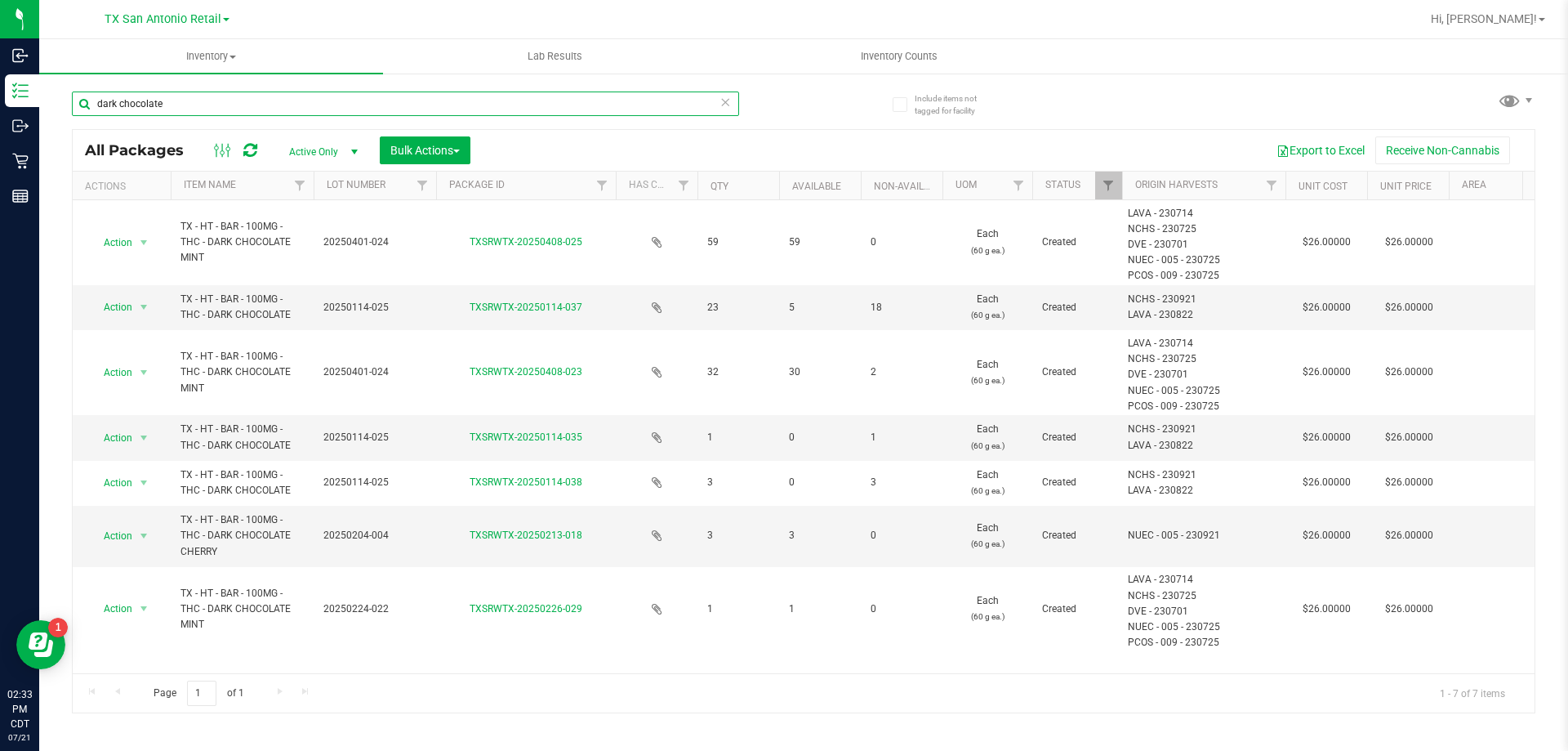 type on "dark chocolate" 